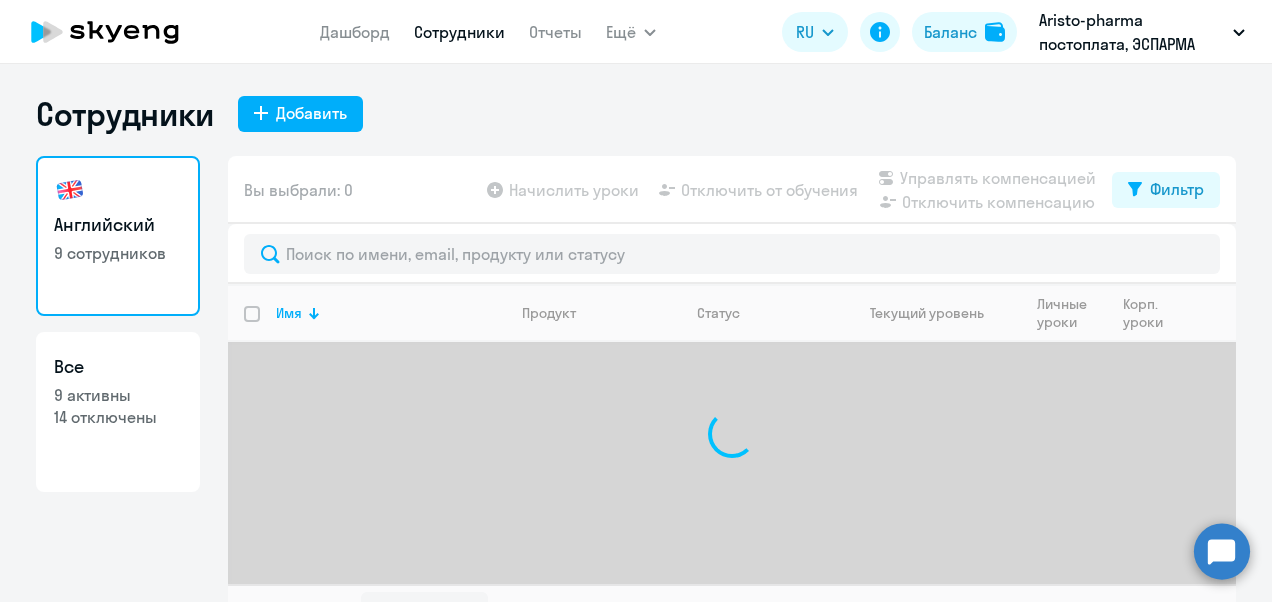 select on "30" 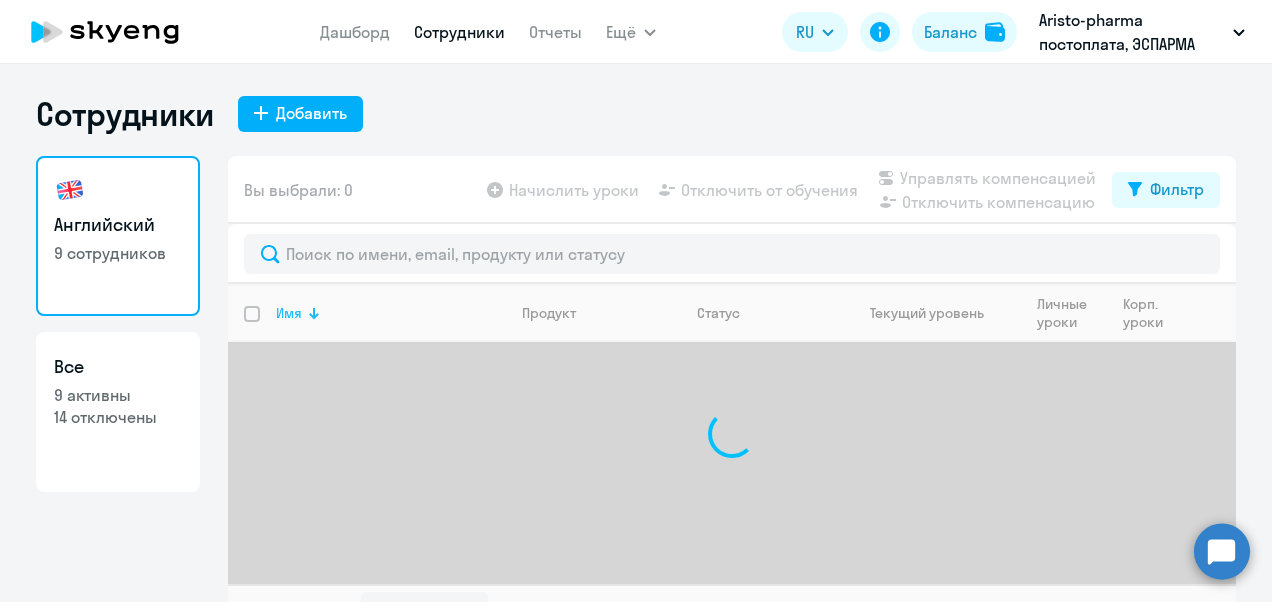 scroll, scrollTop: 0, scrollLeft: 0, axis: both 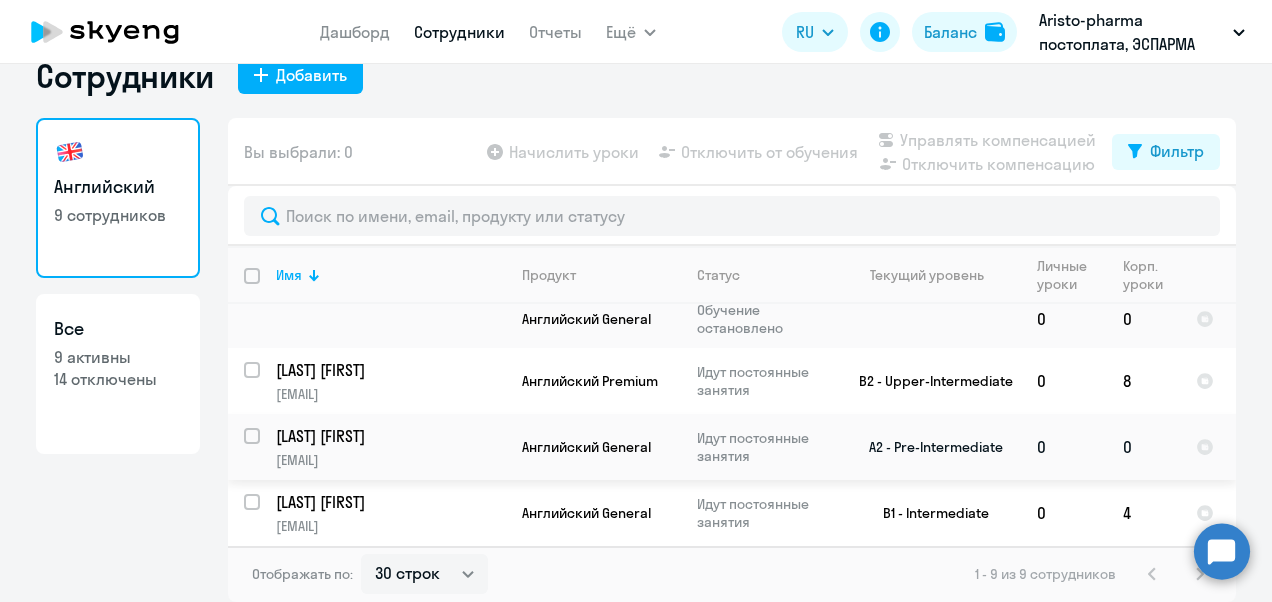 click on "Идут постоянные занятия" 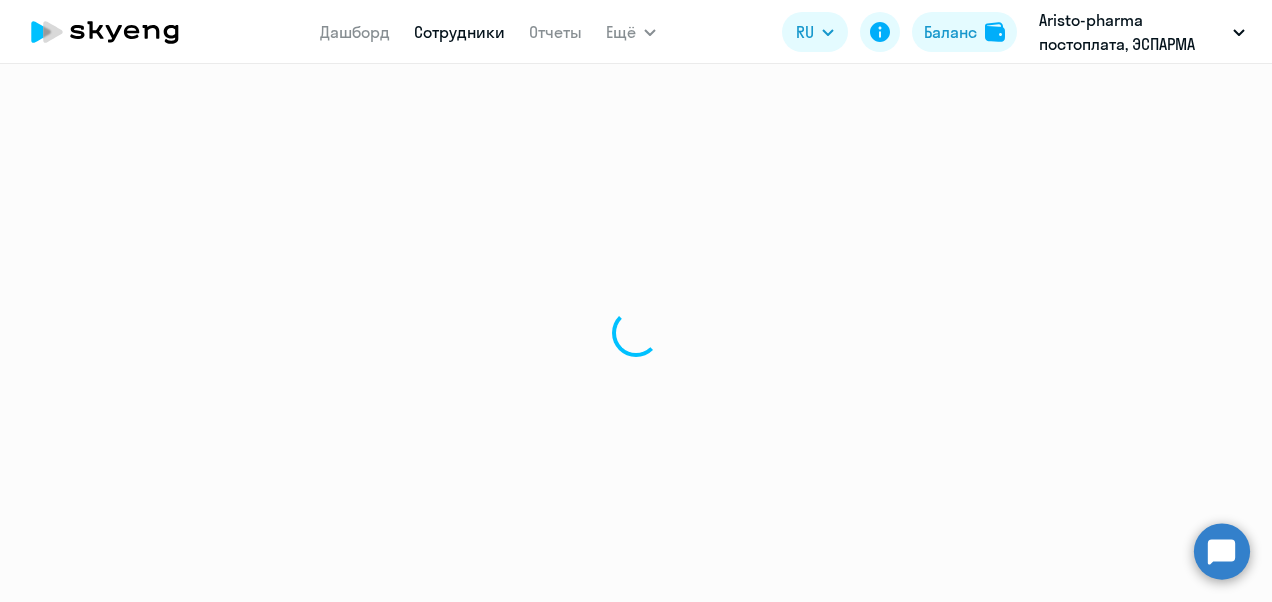 scroll, scrollTop: 0, scrollLeft: 0, axis: both 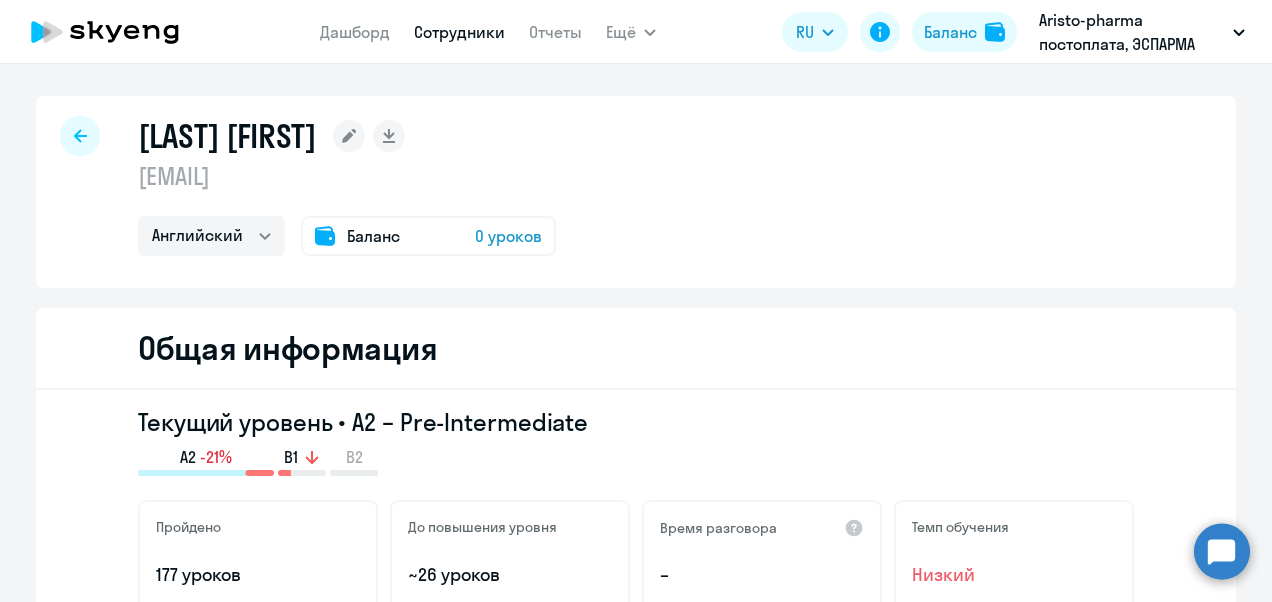 select on "30" 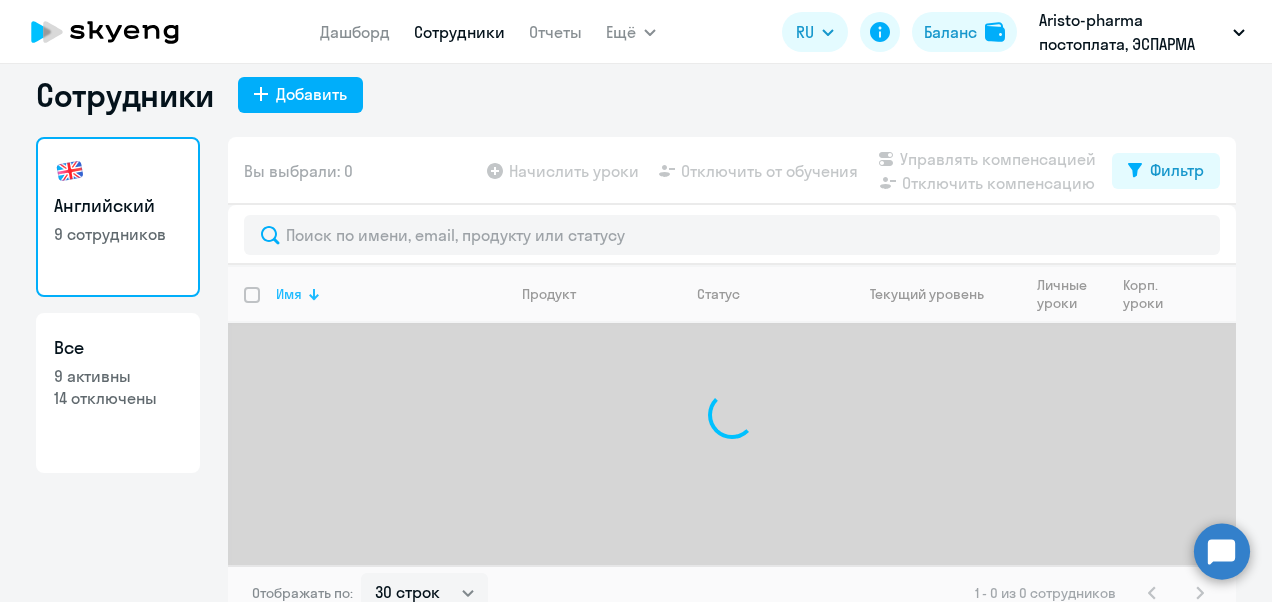 scroll, scrollTop: 38, scrollLeft: 0, axis: vertical 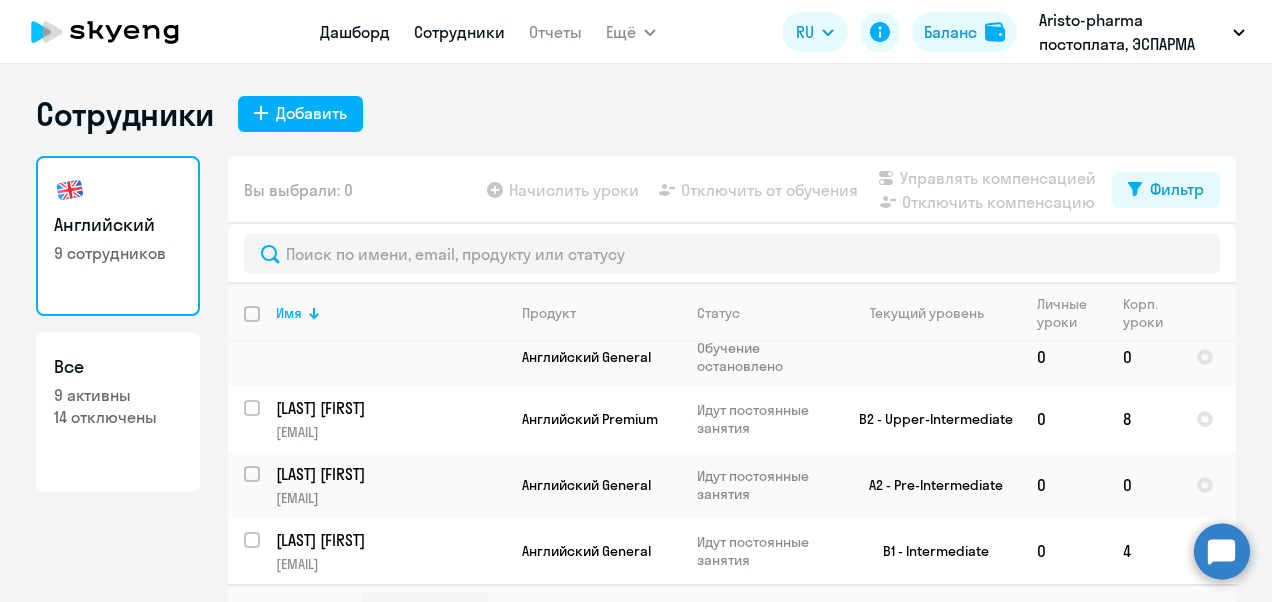 click on "Дашборд" at bounding box center [355, 32] 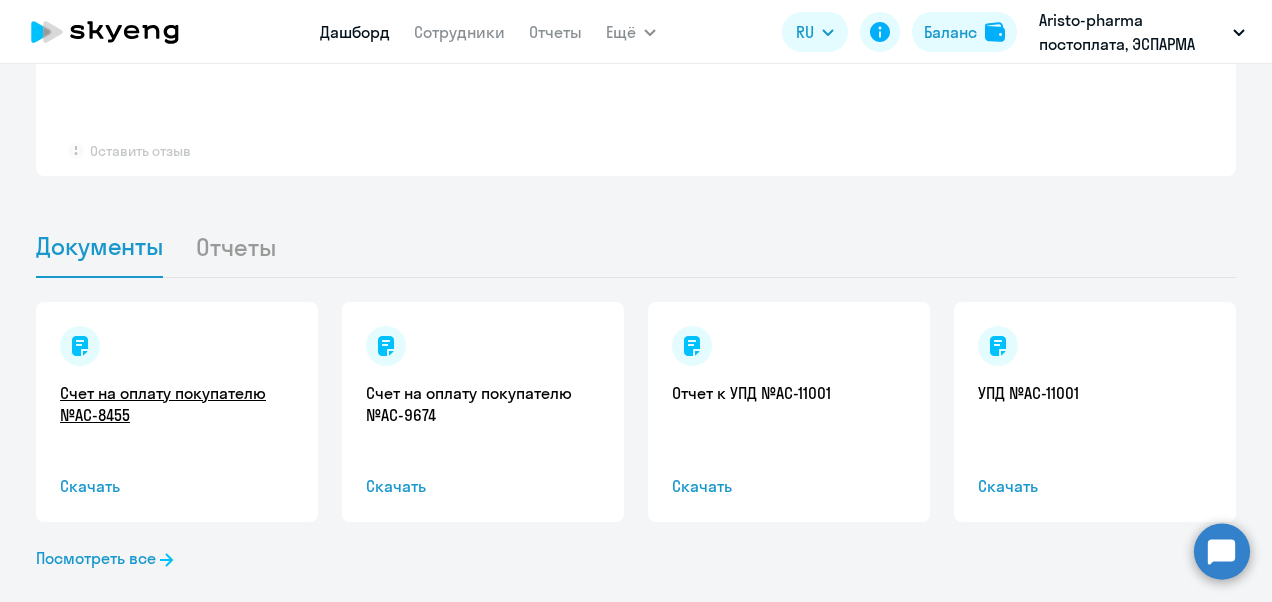 scroll, scrollTop: 1882, scrollLeft: 0, axis: vertical 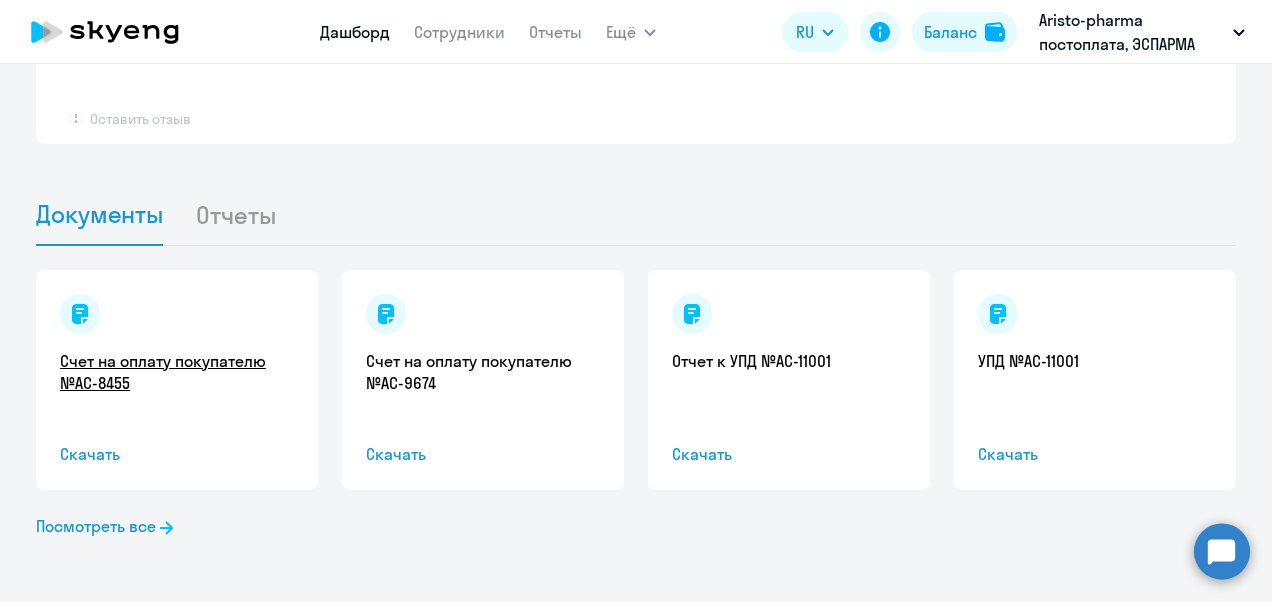 select on "30" 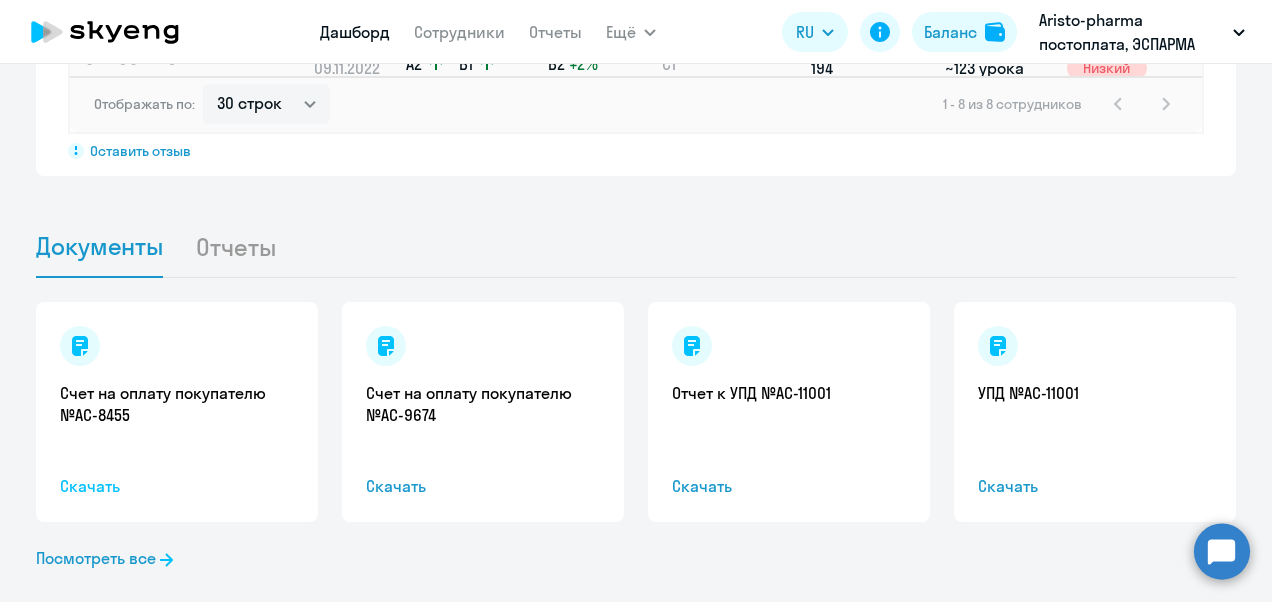 click on "Скачать" 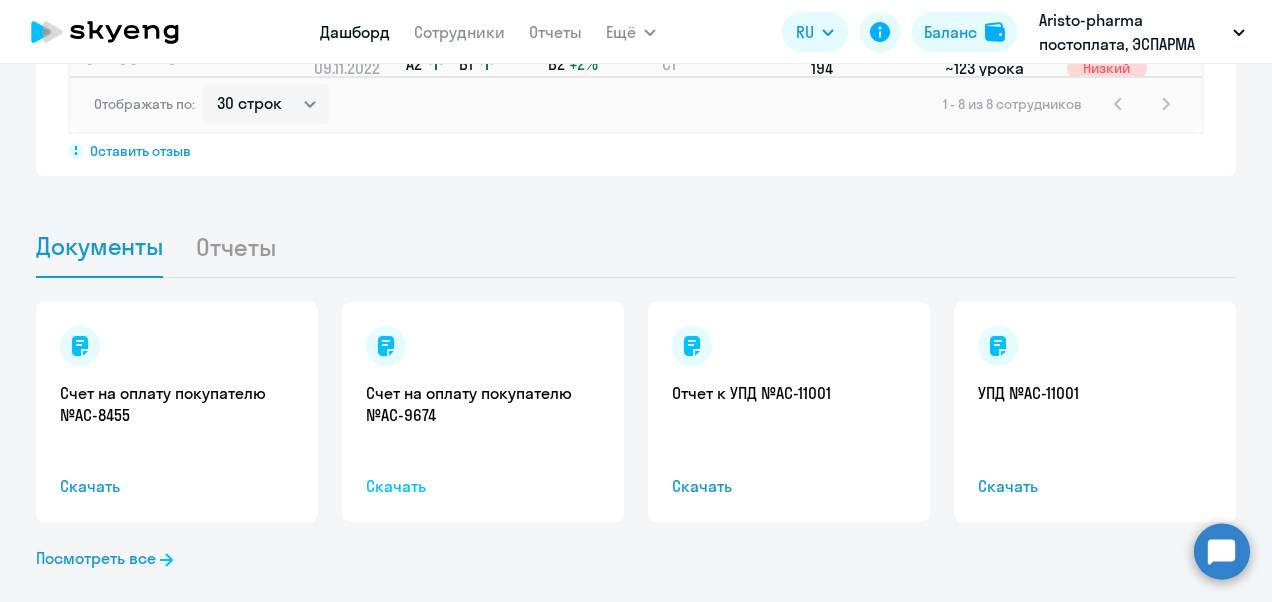 click on "Скачать" 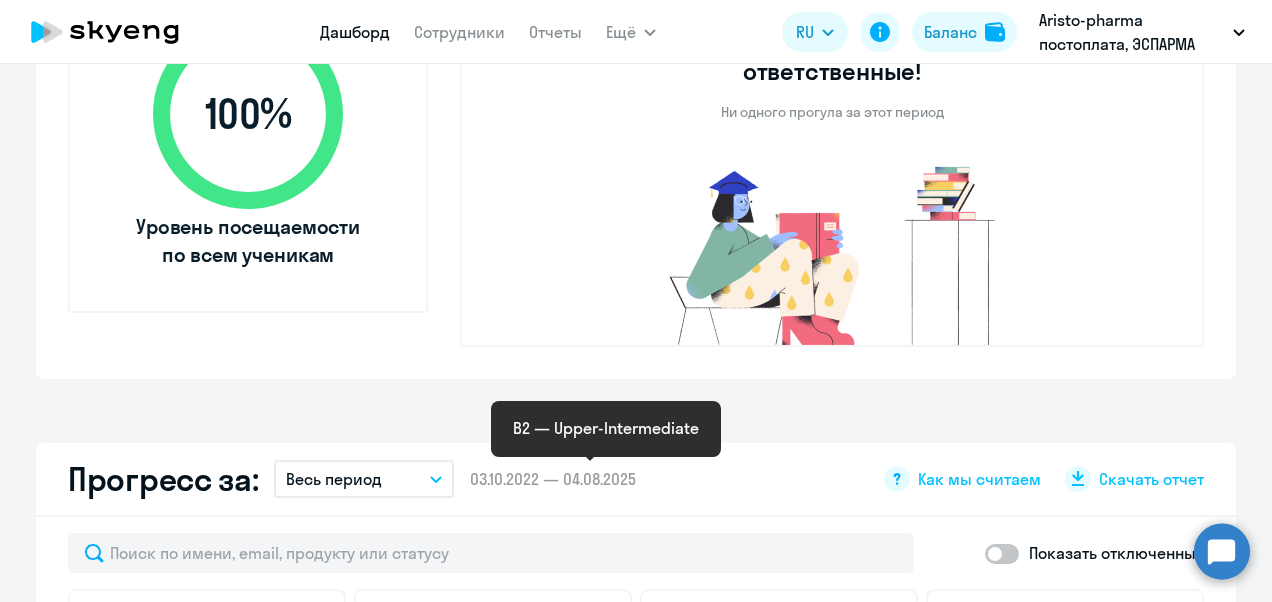 scroll, scrollTop: 582, scrollLeft: 0, axis: vertical 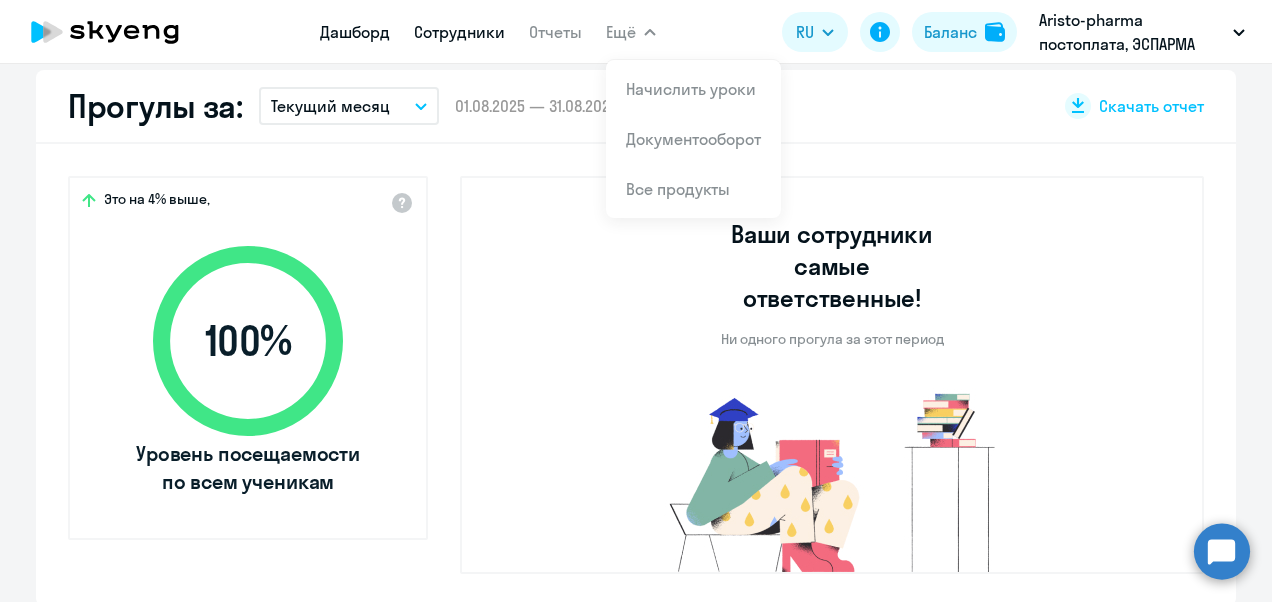 click on "Сотрудники" at bounding box center [459, 32] 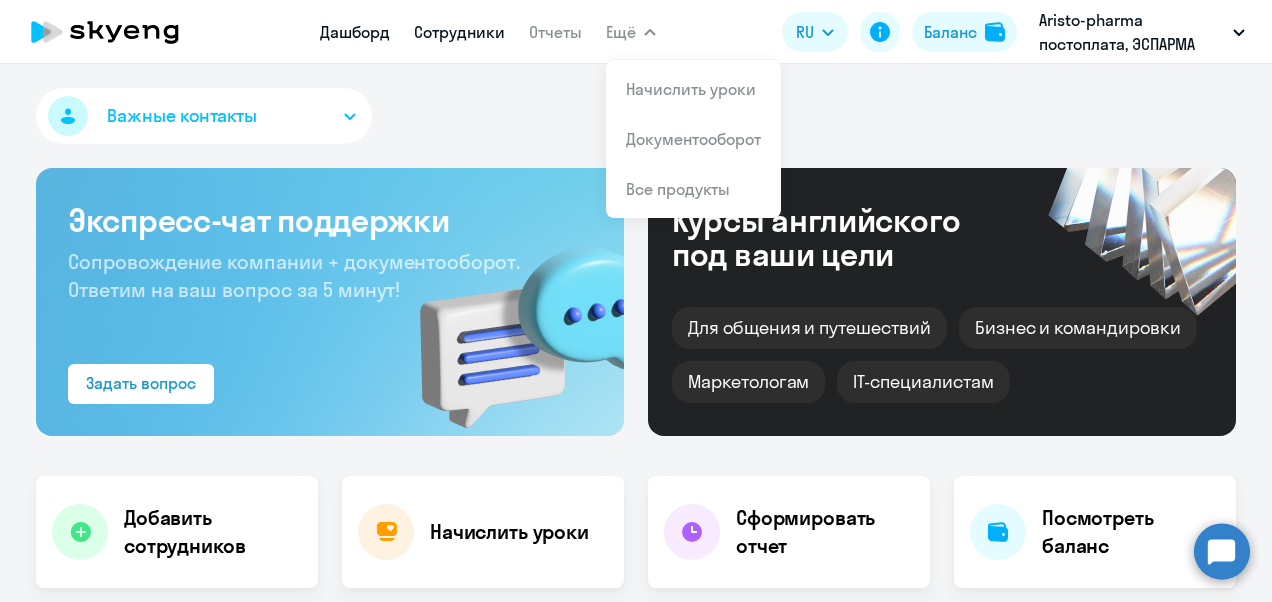 select on "30" 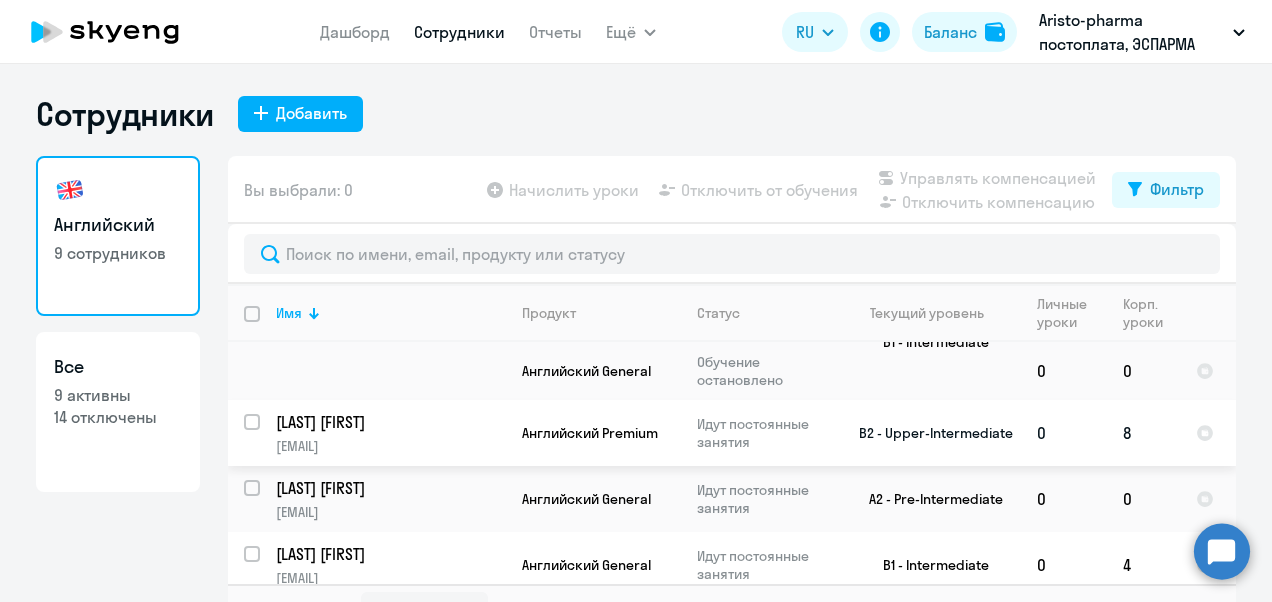 scroll, scrollTop: 459, scrollLeft: 0, axis: vertical 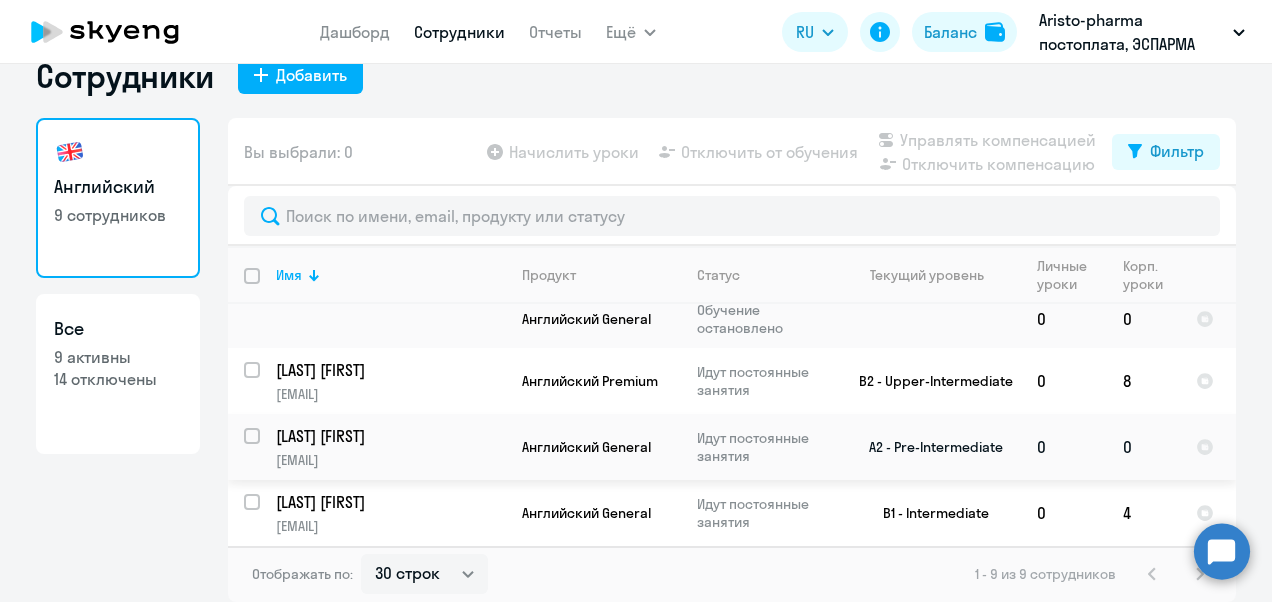 click at bounding box center (264, 448) 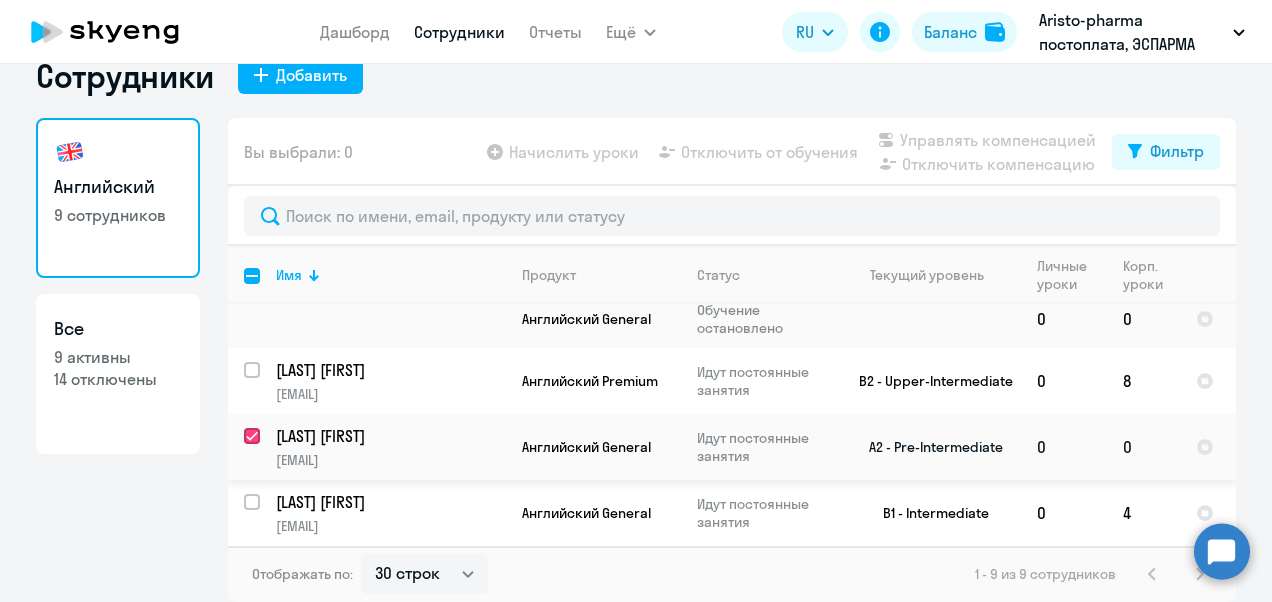 checkbox on "true" 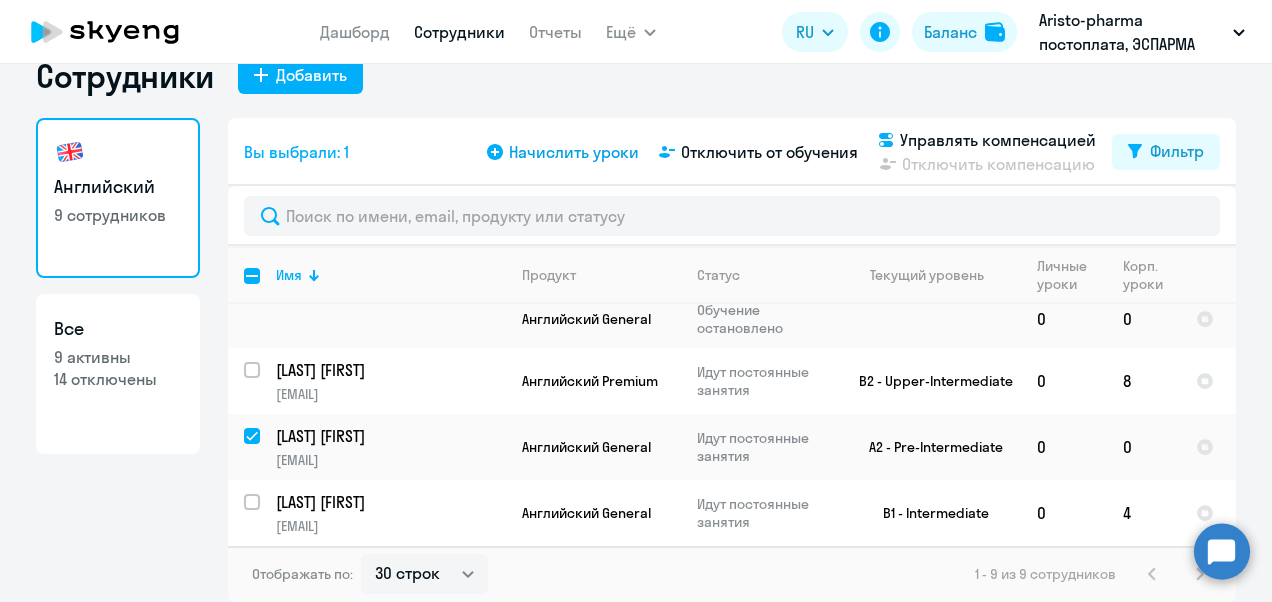 click on "Начислить уроки" 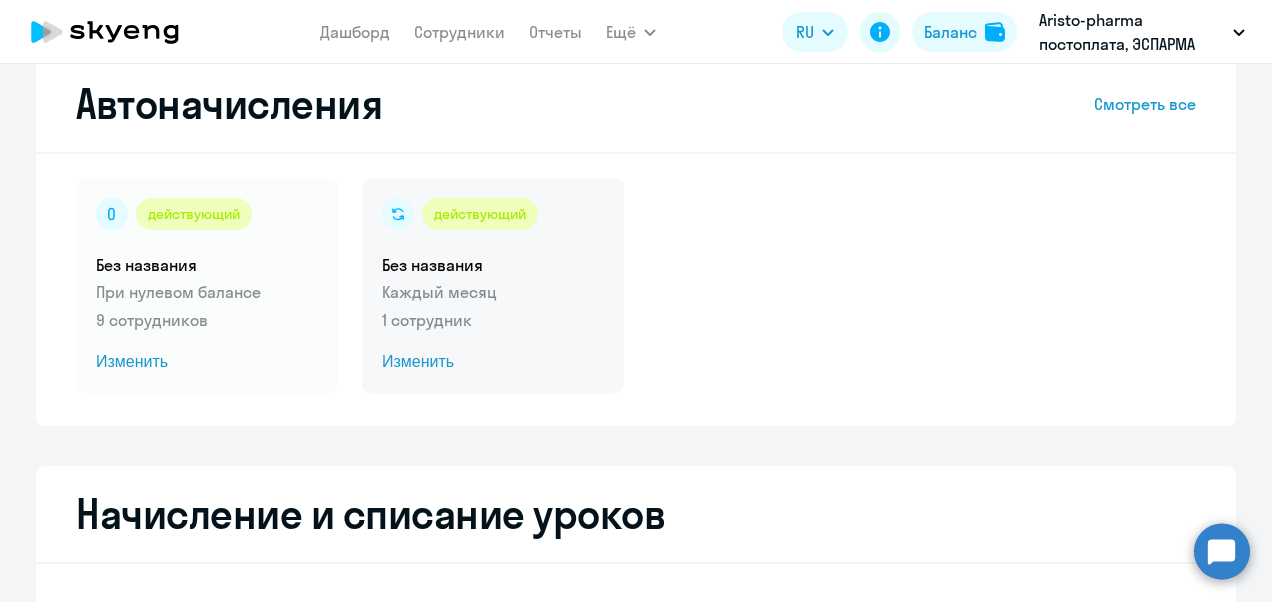 select on "10" 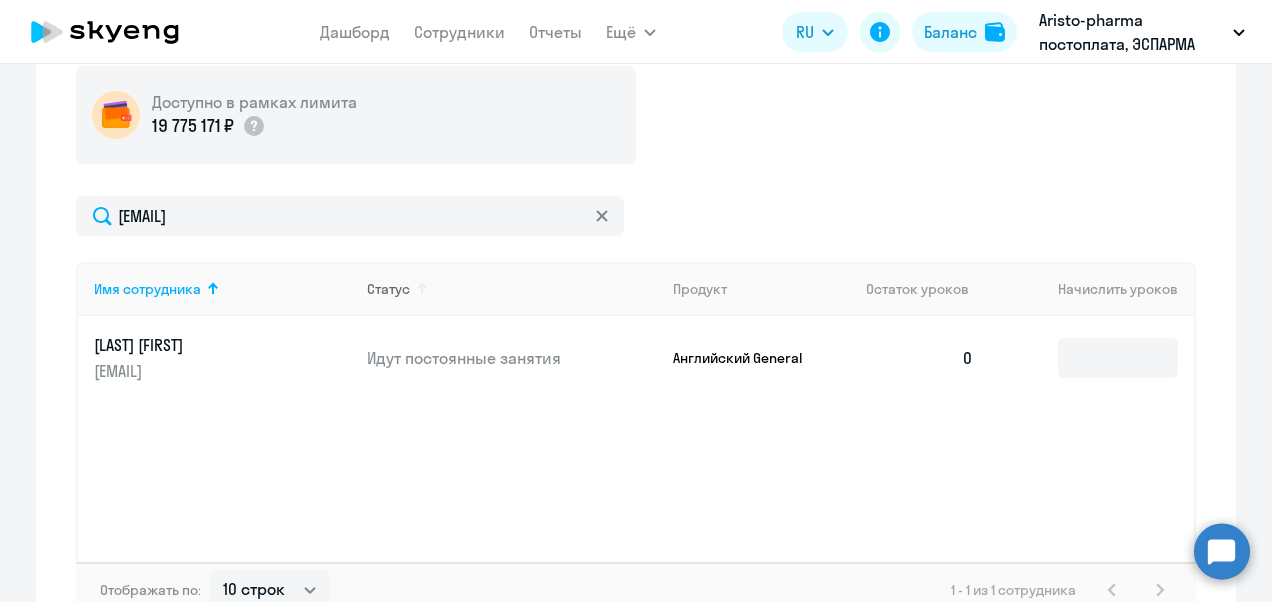 scroll, scrollTop: 738, scrollLeft: 0, axis: vertical 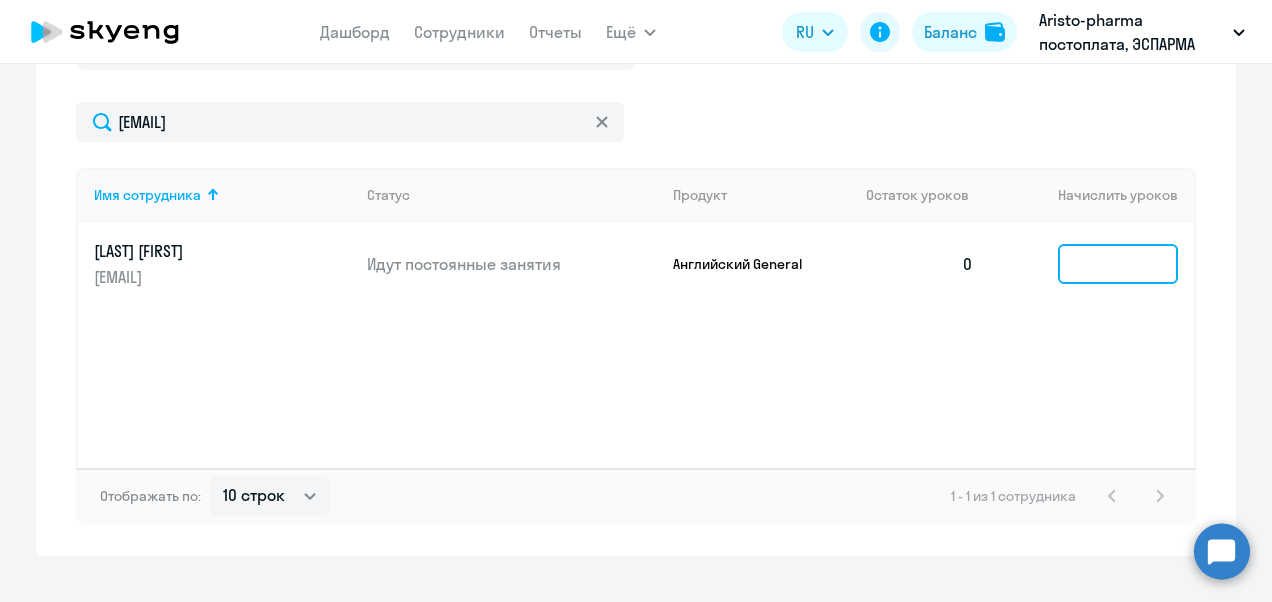 click 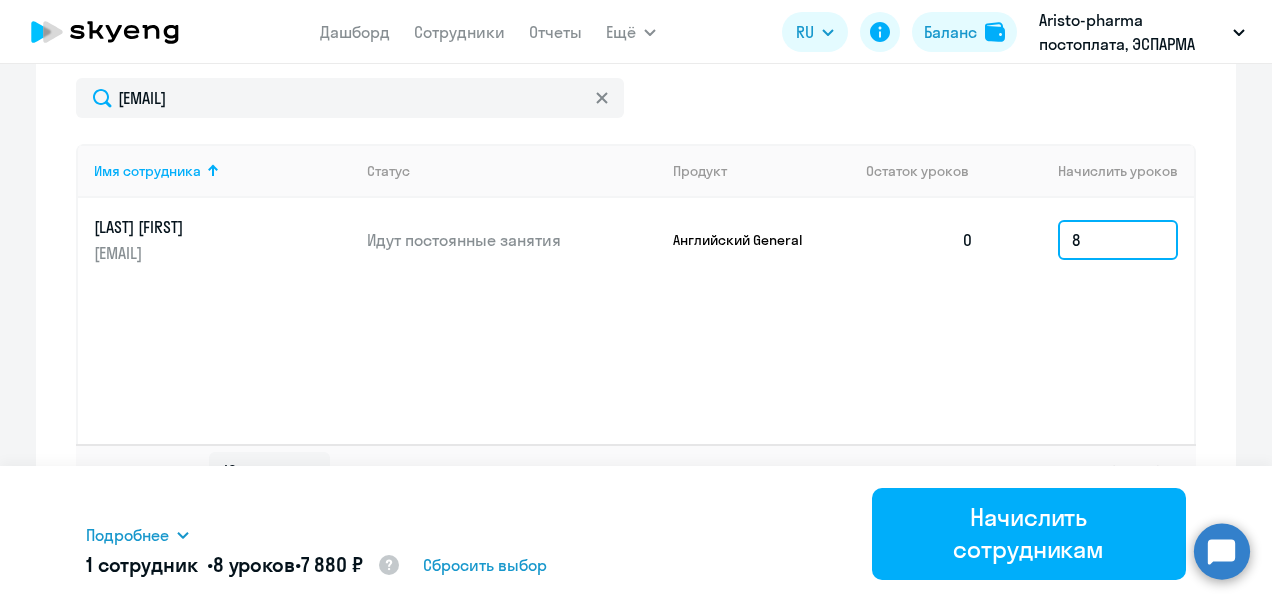 scroll, scrollTop: 772, scrollLeft: 0, axis: vertical 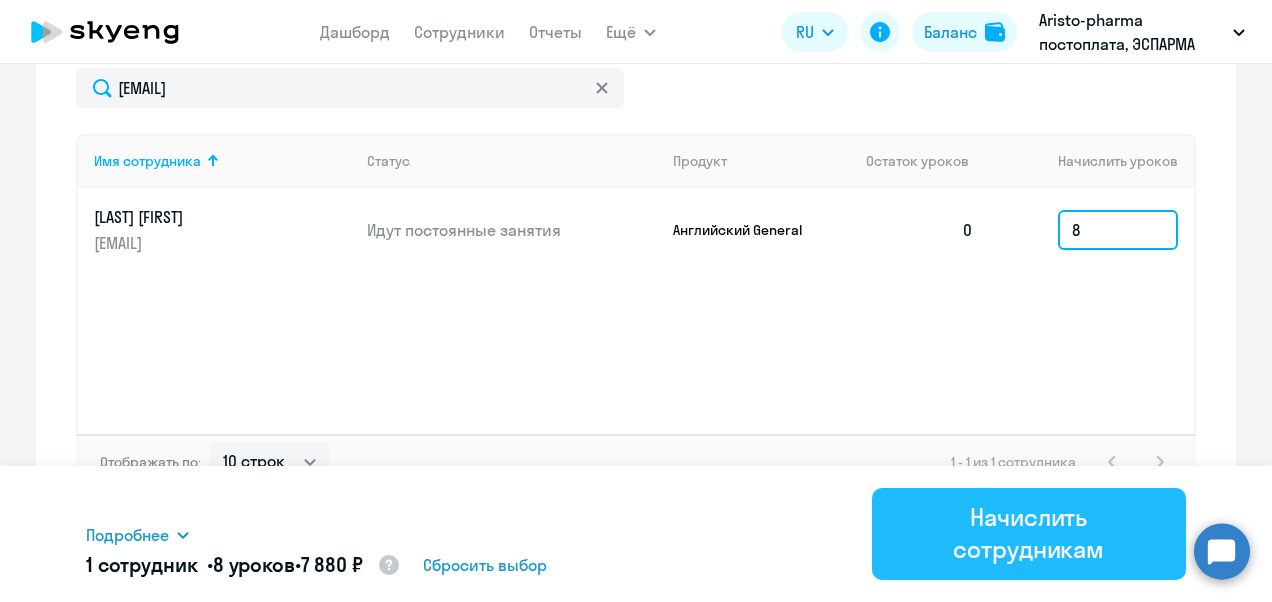 type on "8" 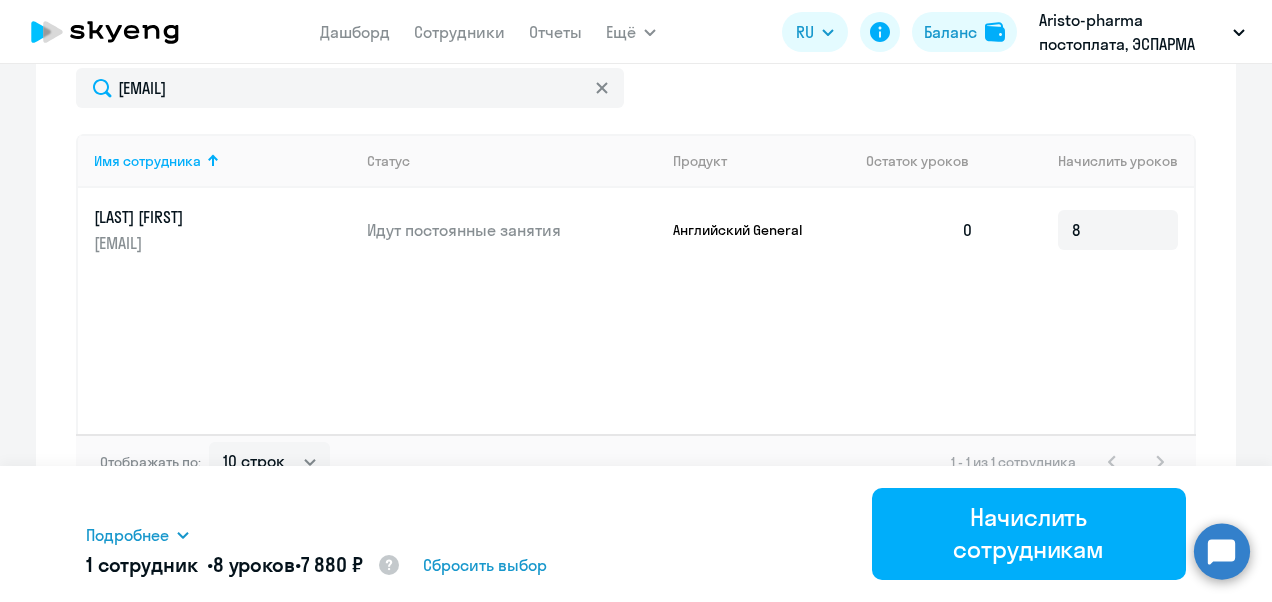 drag, startPoint x: 994, startPoint y: 537, endPoint x: 532, endPoint y: 351, distance: 498.03613 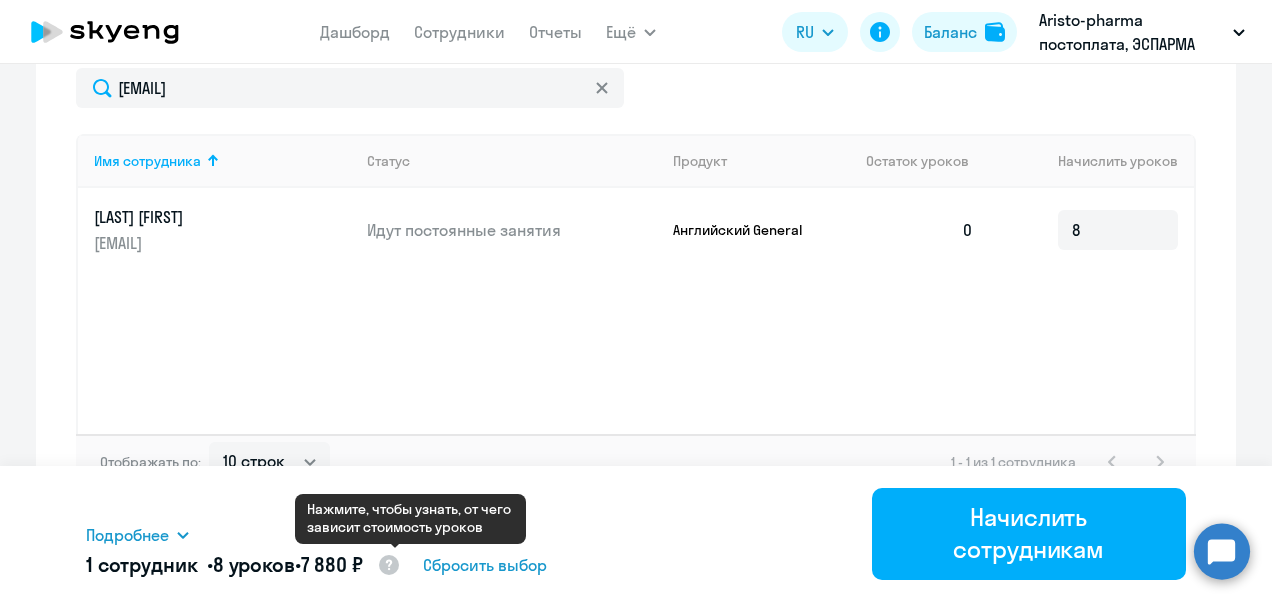 click 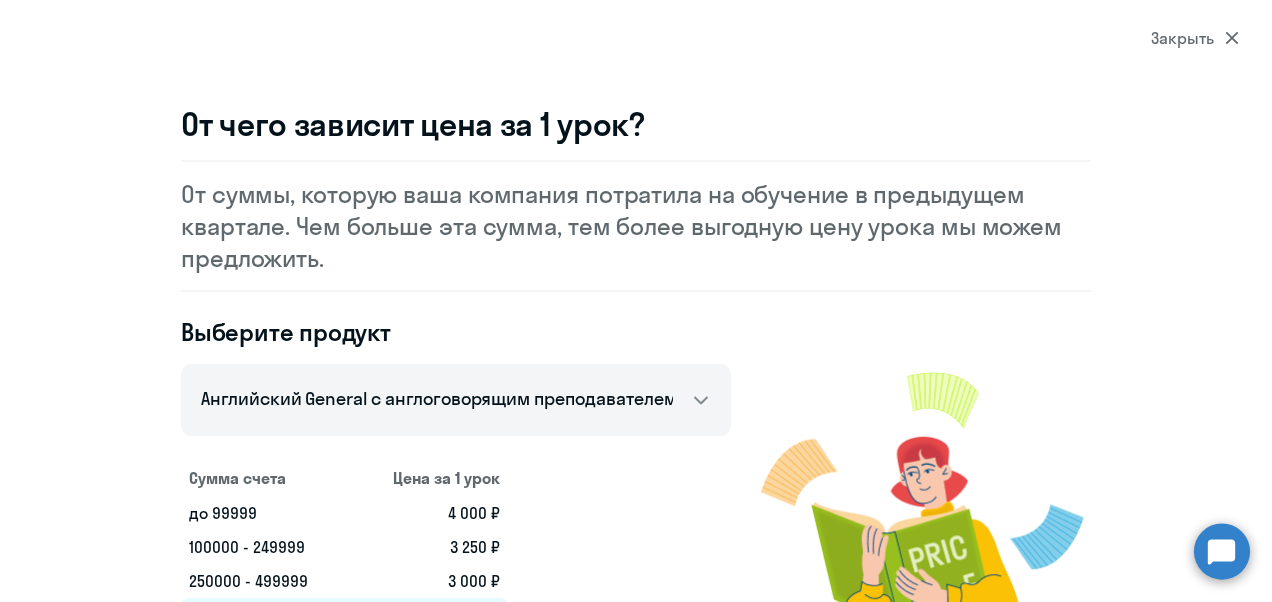 scroll, scrollTop: 0, scrollLeft: 0, axis: both 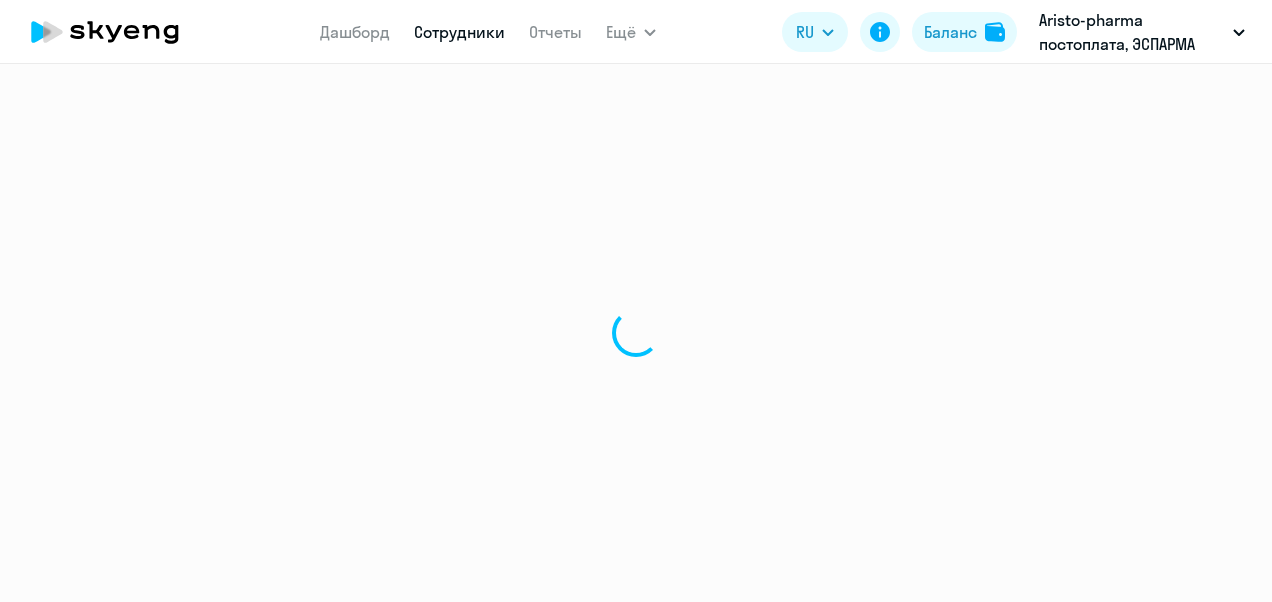 select on "30" 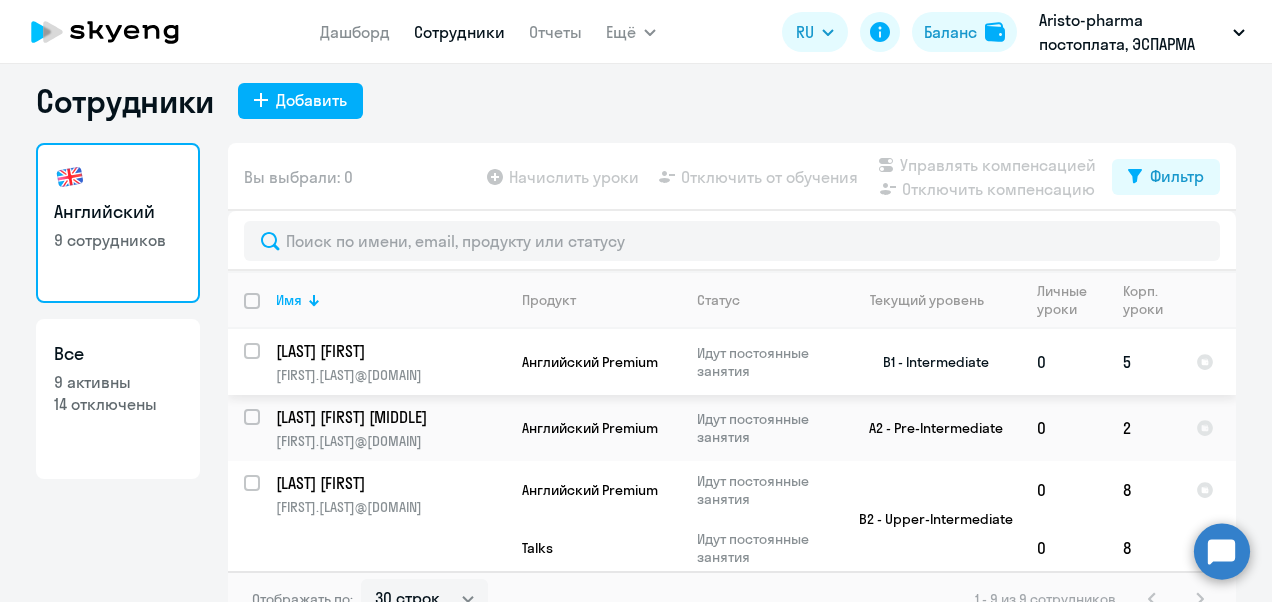 scroll, scrollTop: 0, scrollLeft: 0, axis: both 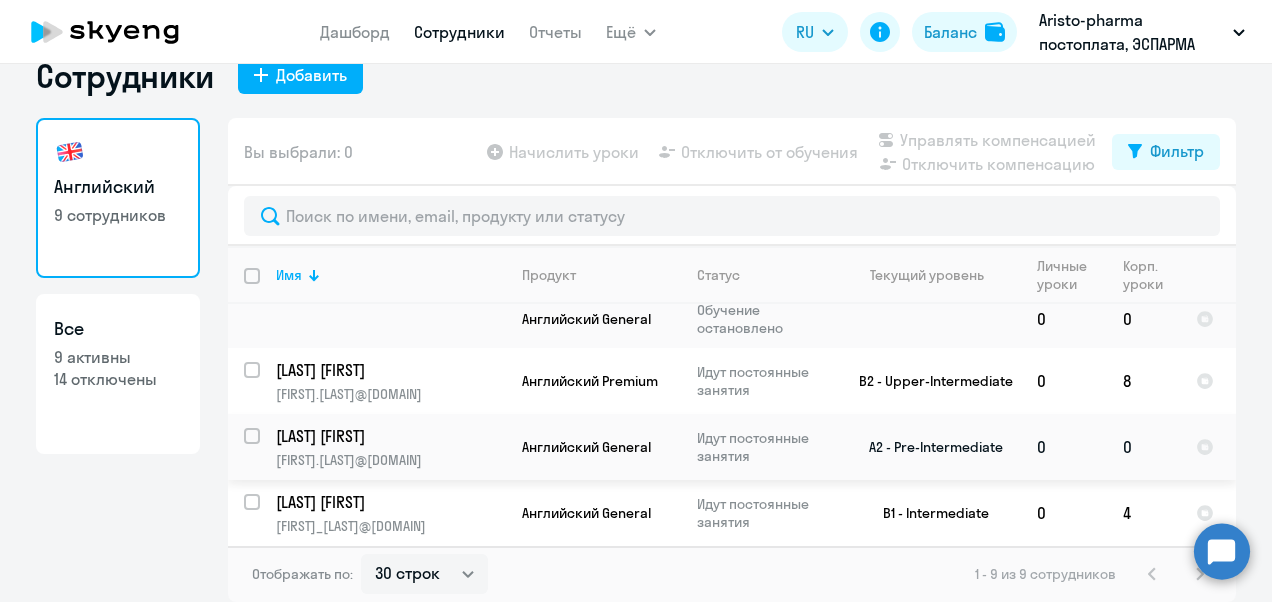 click at bounding box center (264, 448) 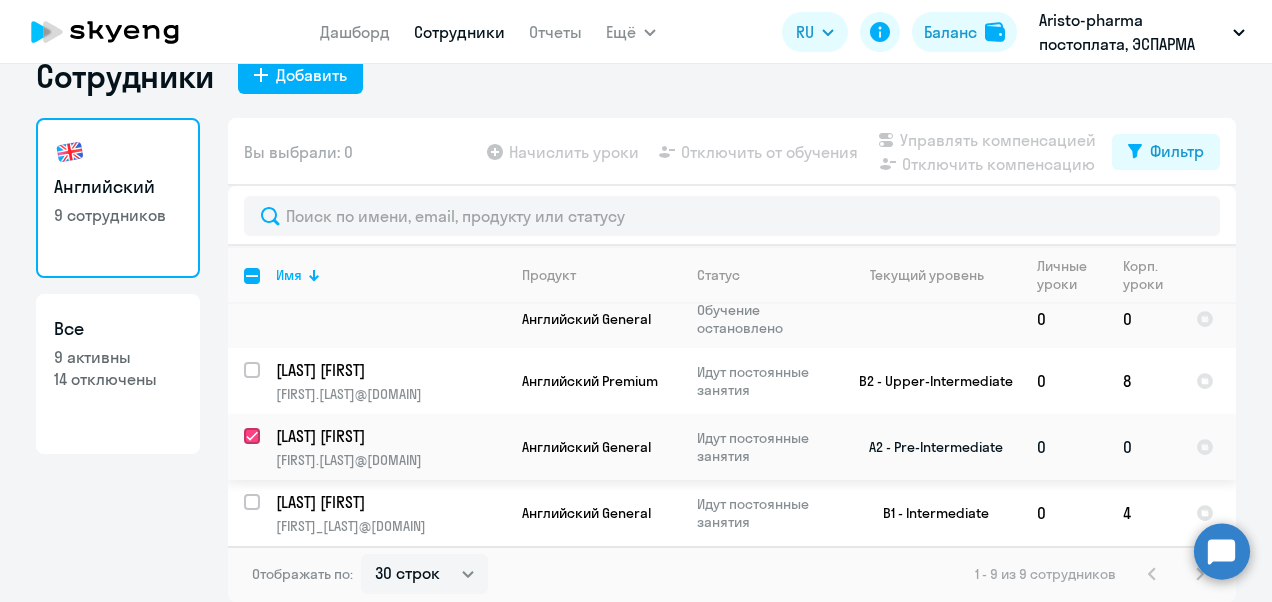 checkbox on "true" 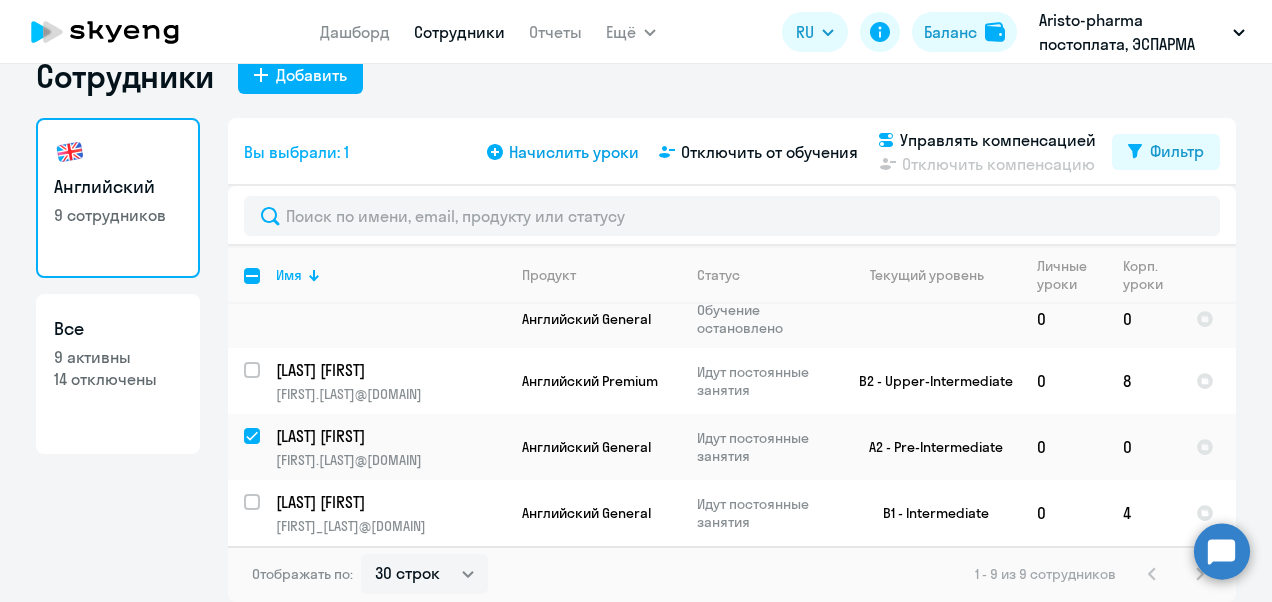 click on "Начислить уроки" 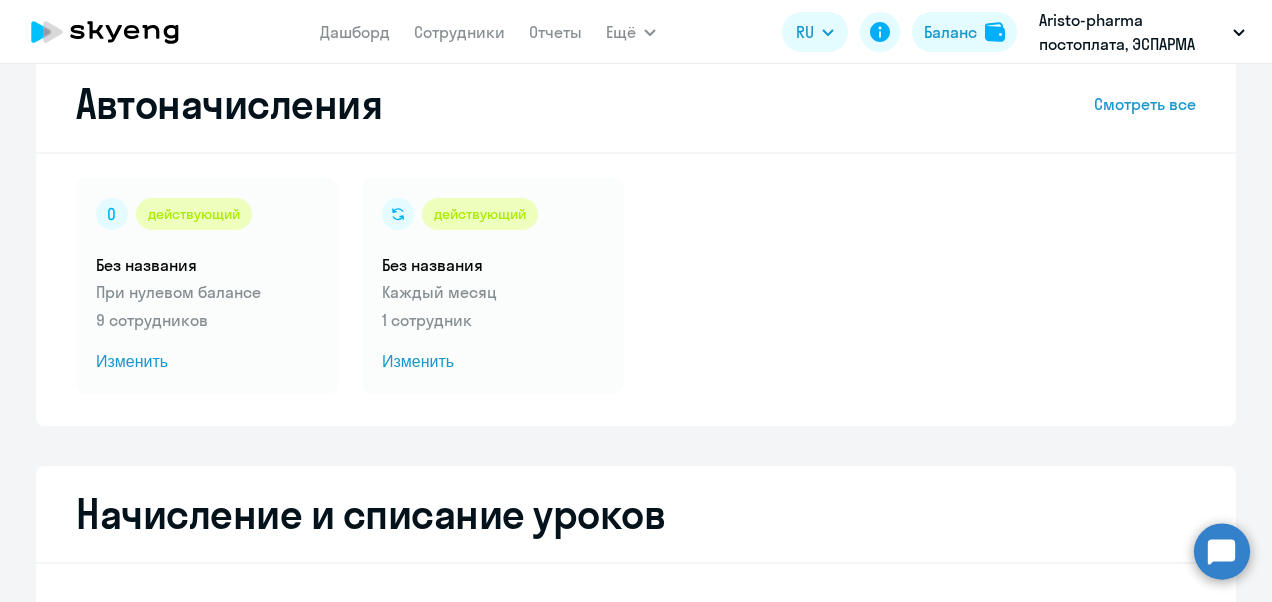 select on "10" 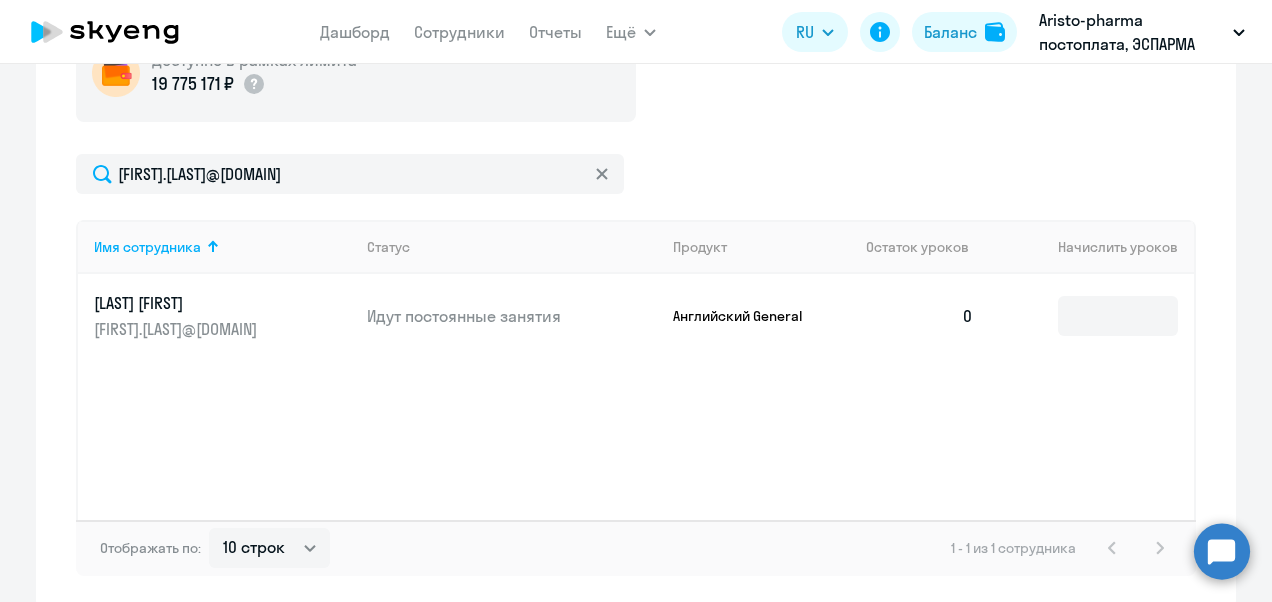 scroll, scrollTop: 738, scrollLeft: 0, axis: vertical 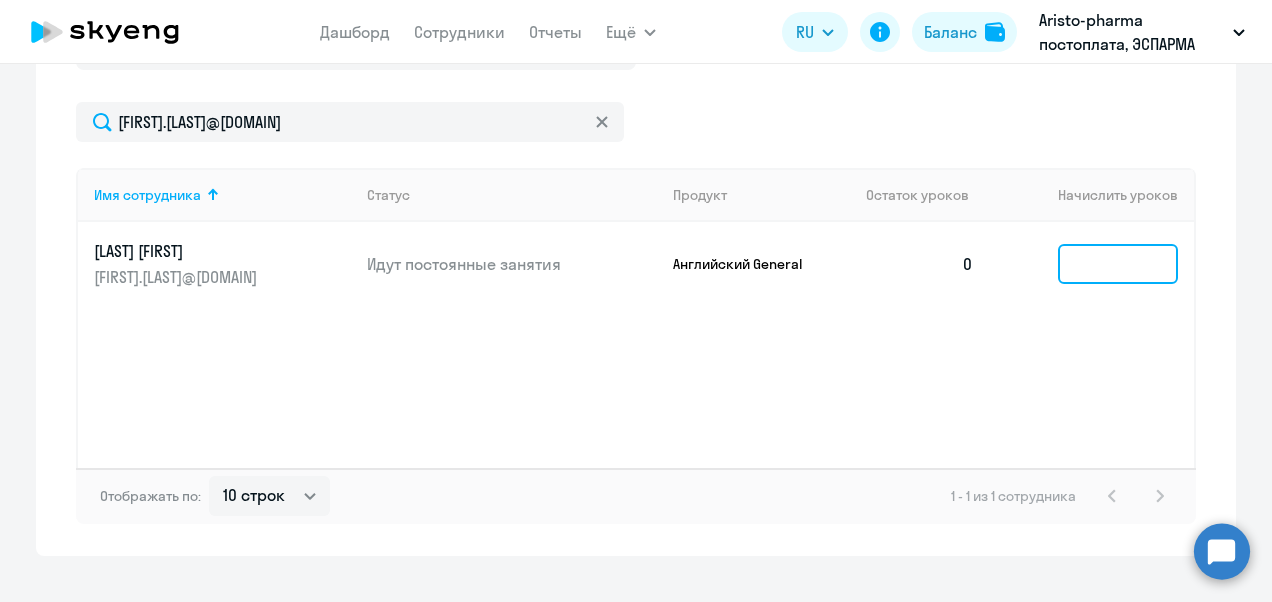 click 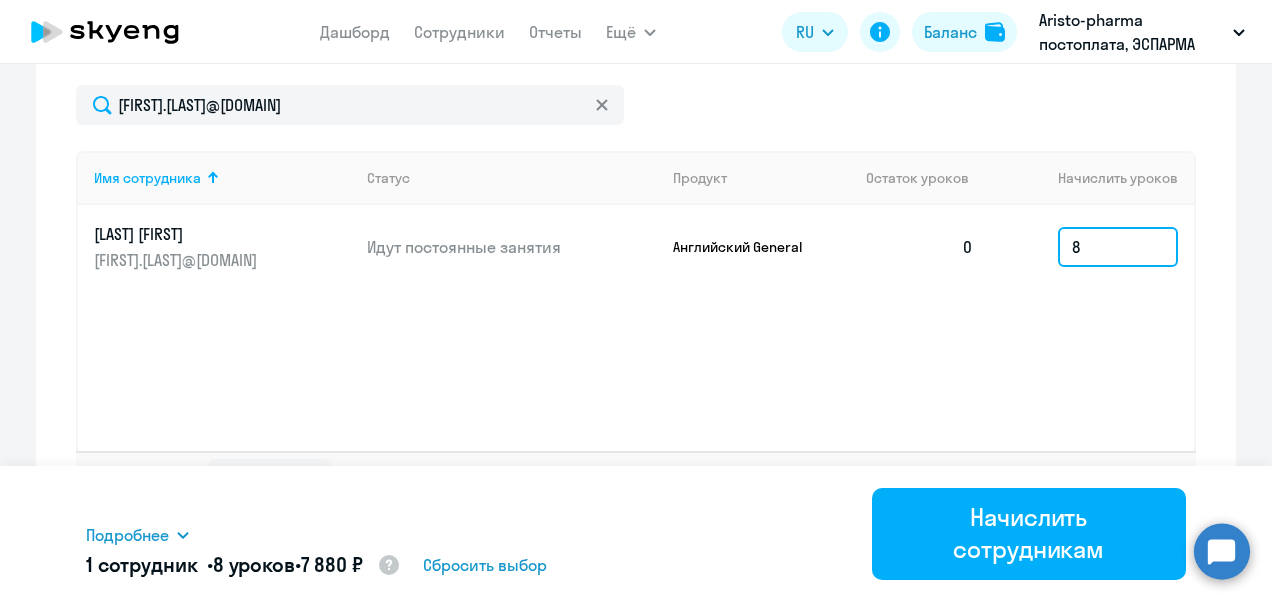 scroll, scrollTop: 772, scrollLeft: 0, axis: vertical 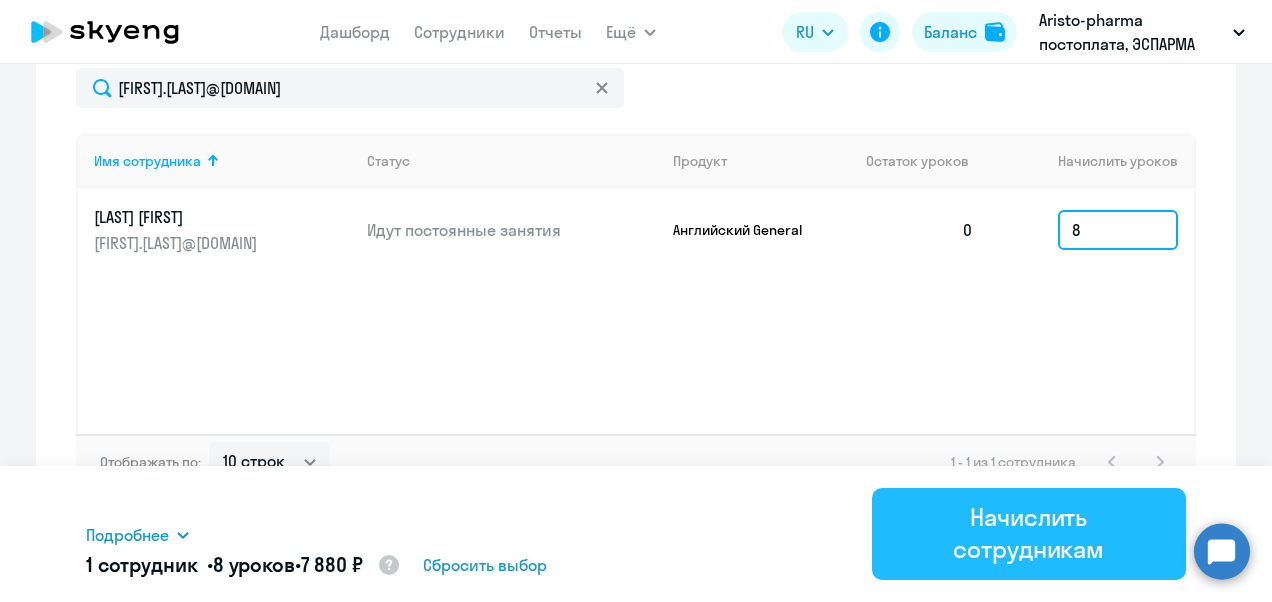 type on "8" 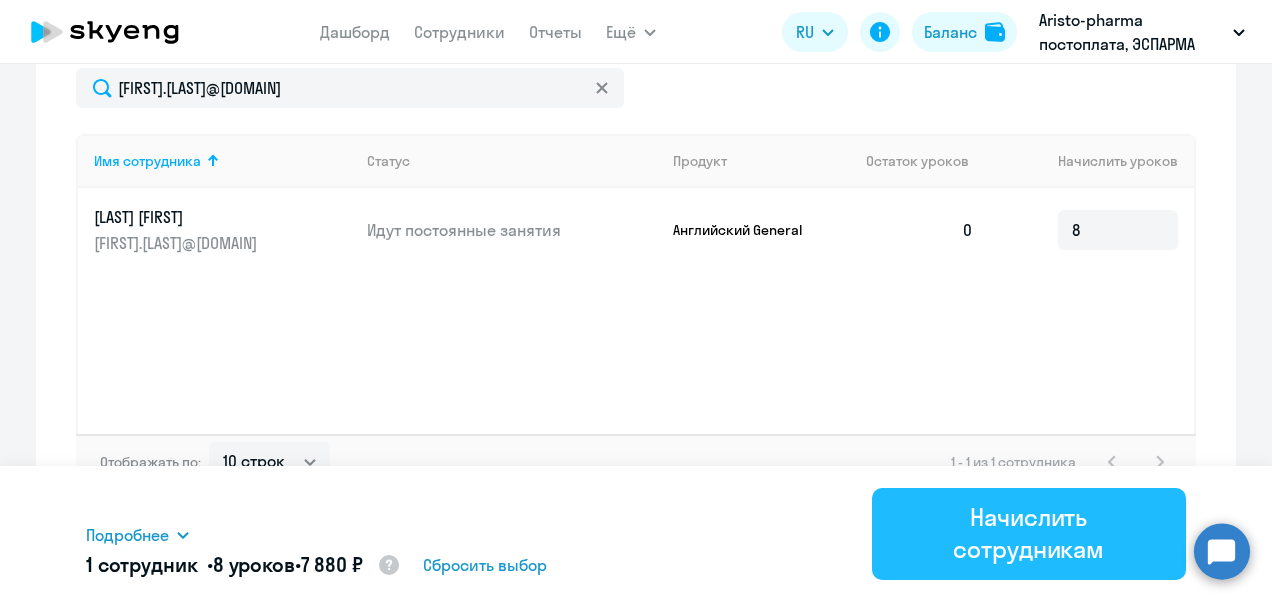 click on "Начислить сотрудникам" at bounding box center [1029, 533] 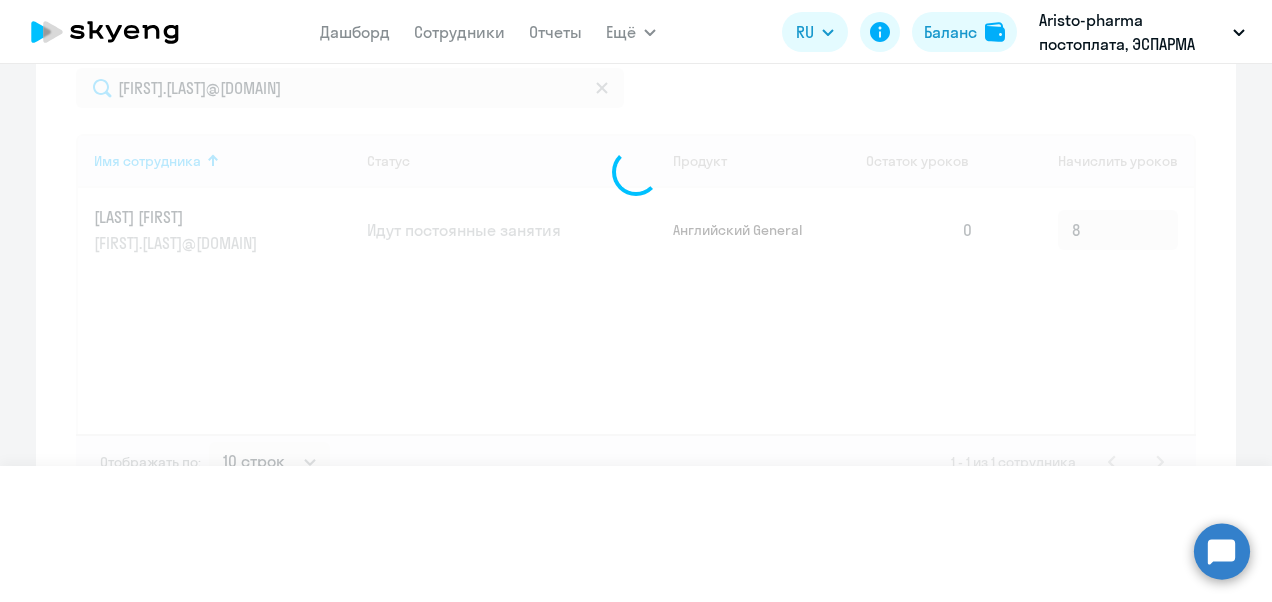 type 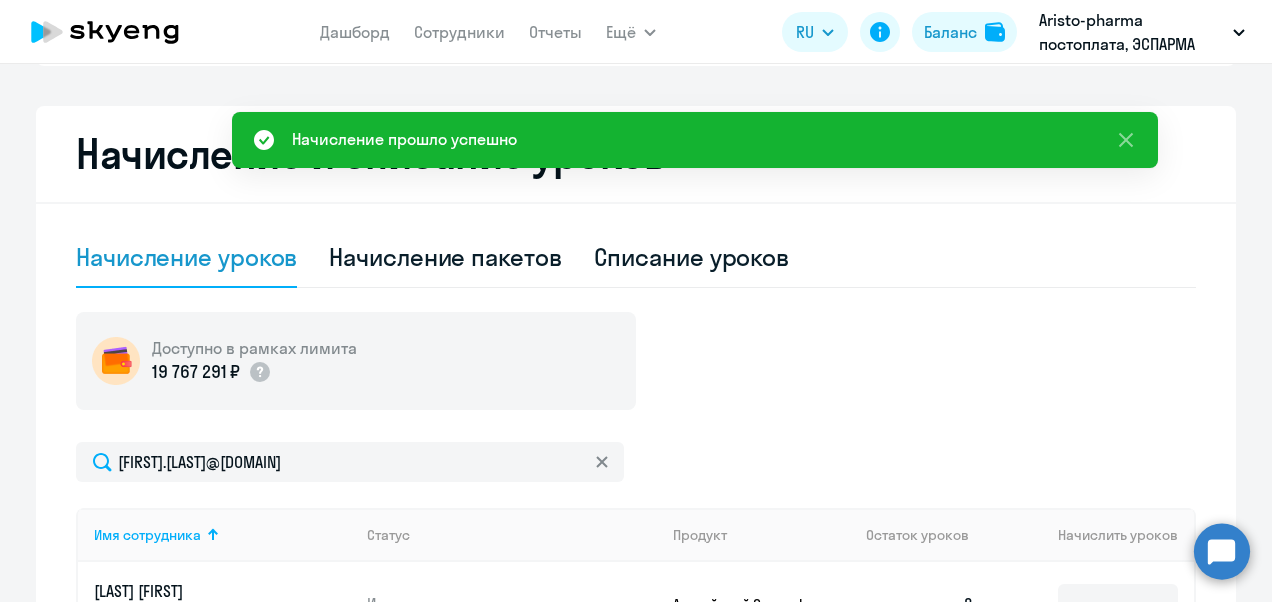 scroll, scrollTop: 372, scrollLeft: 0, axis: vertical 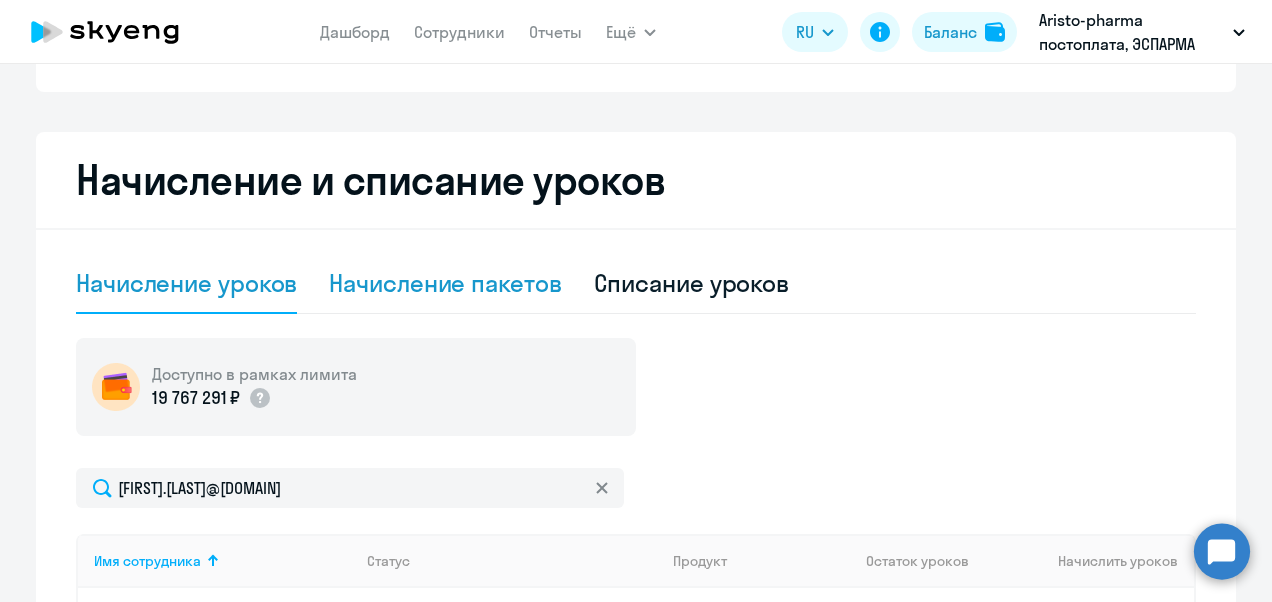 click on "Начисление пакетов" 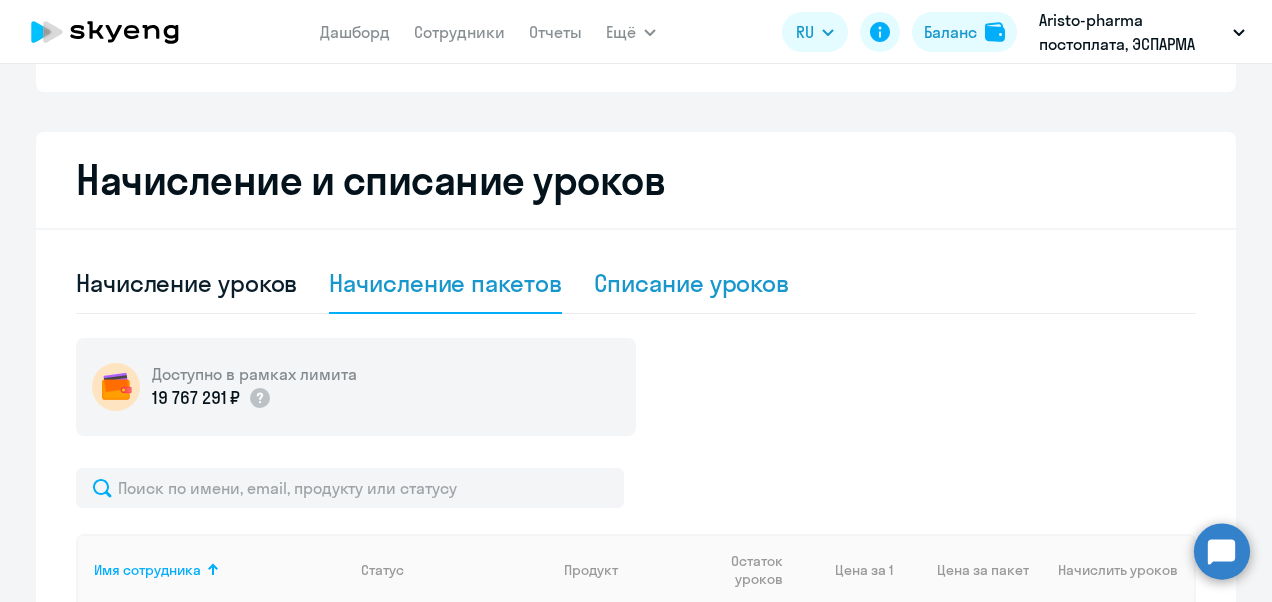 click on "Списание уроков" 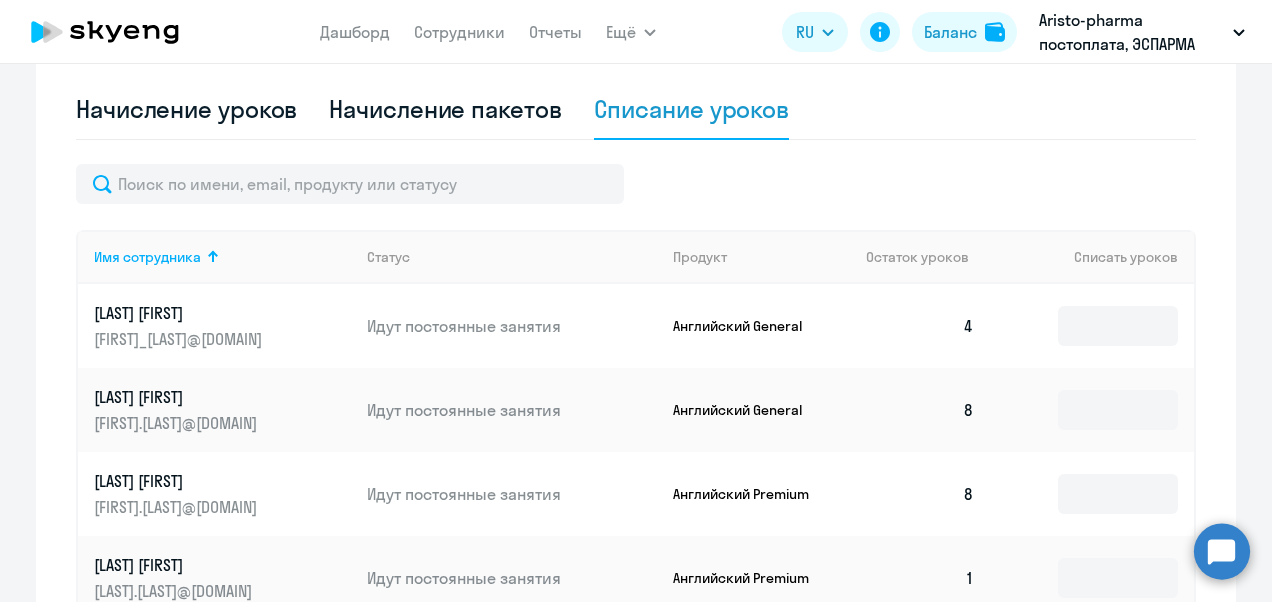 scroll, scrollTop: 672, scrollLeft: 0, axis: vertical 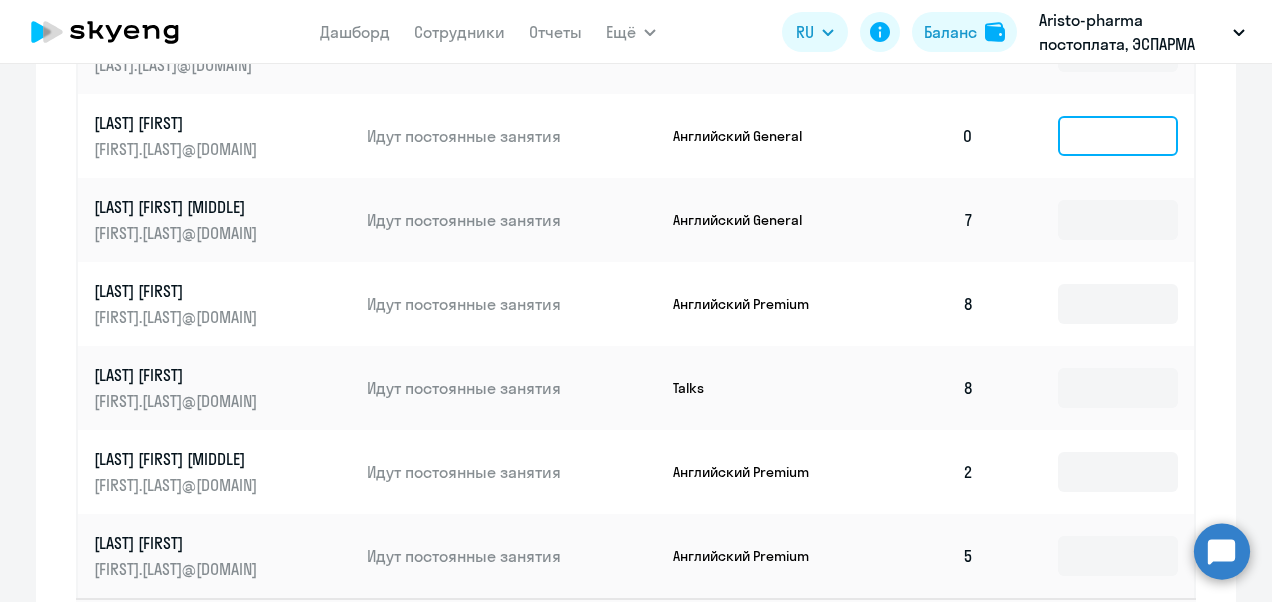 click 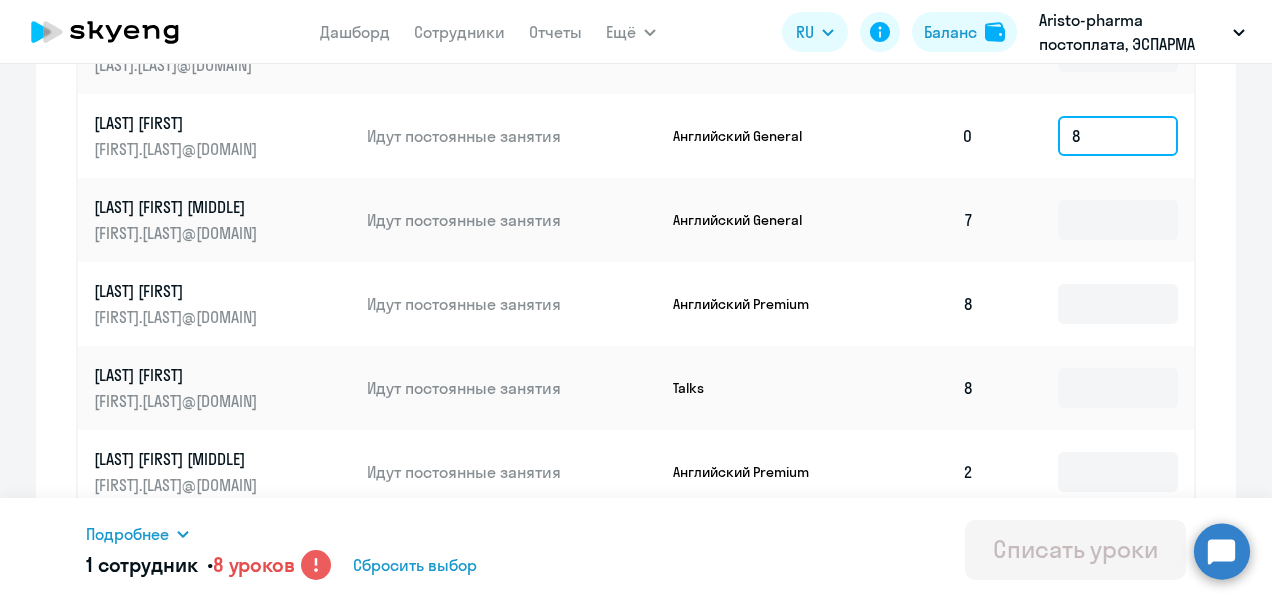 scroll, scrollTop: 136, scrollLeft: 0, axis: vertical 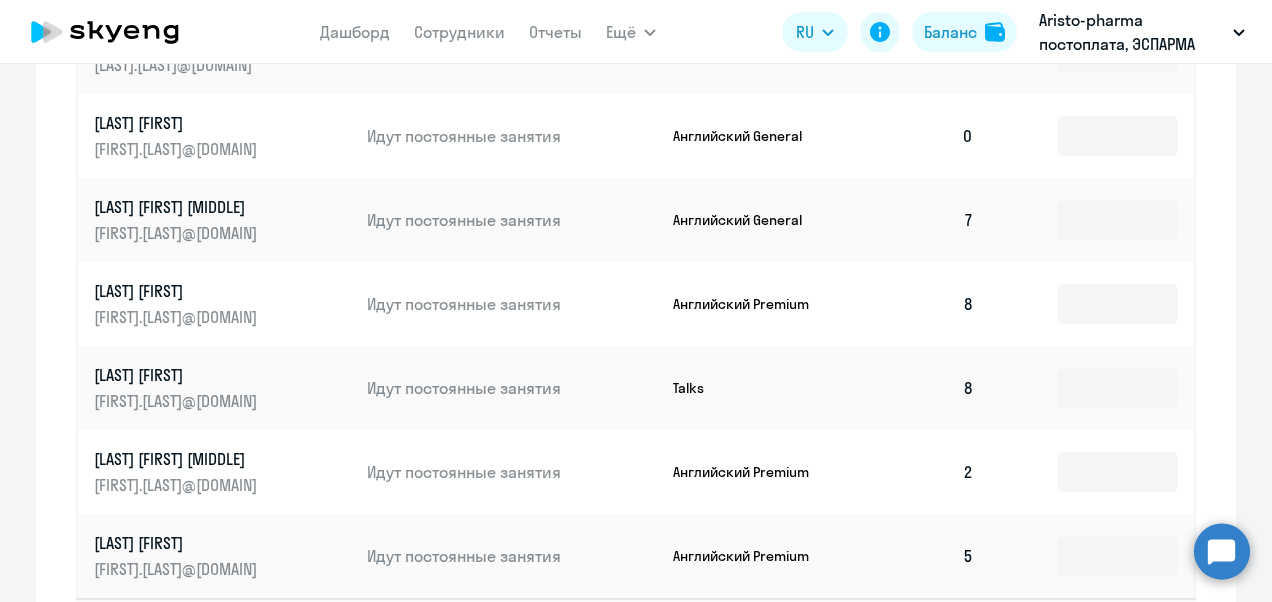 drag, startPoint x: 938, startPoint y: 211, endPoint x: 950, endPoint y: 212, distance: 12.0415945 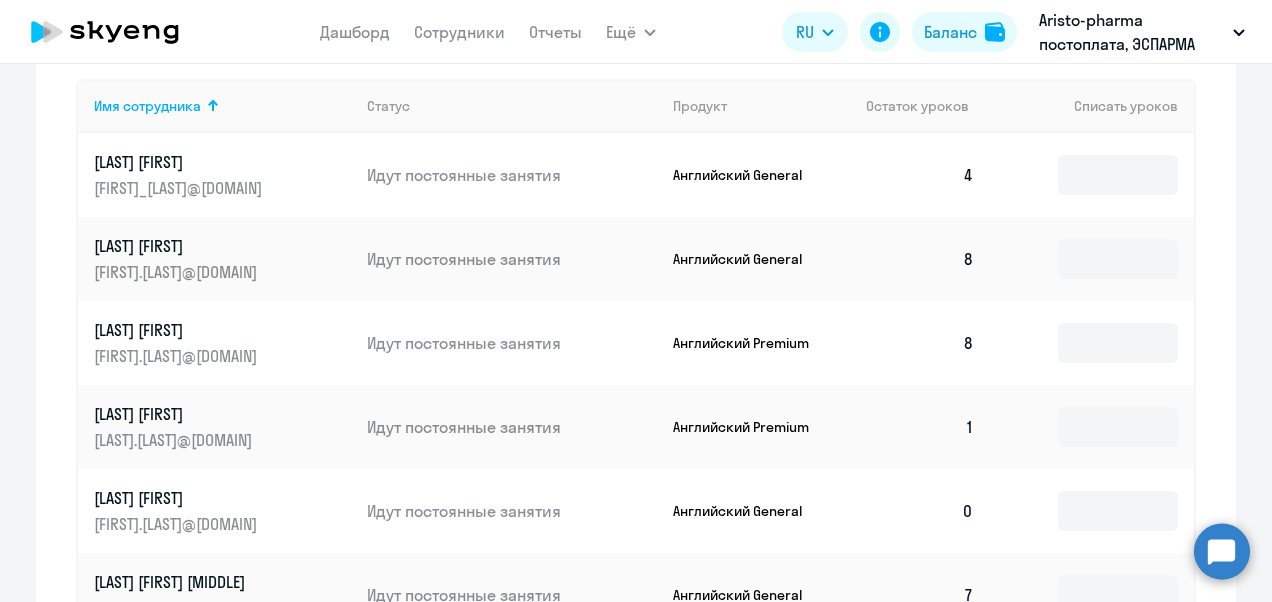 scroll, scrollTop: 272, scrollLeft: 0, axis: vertical 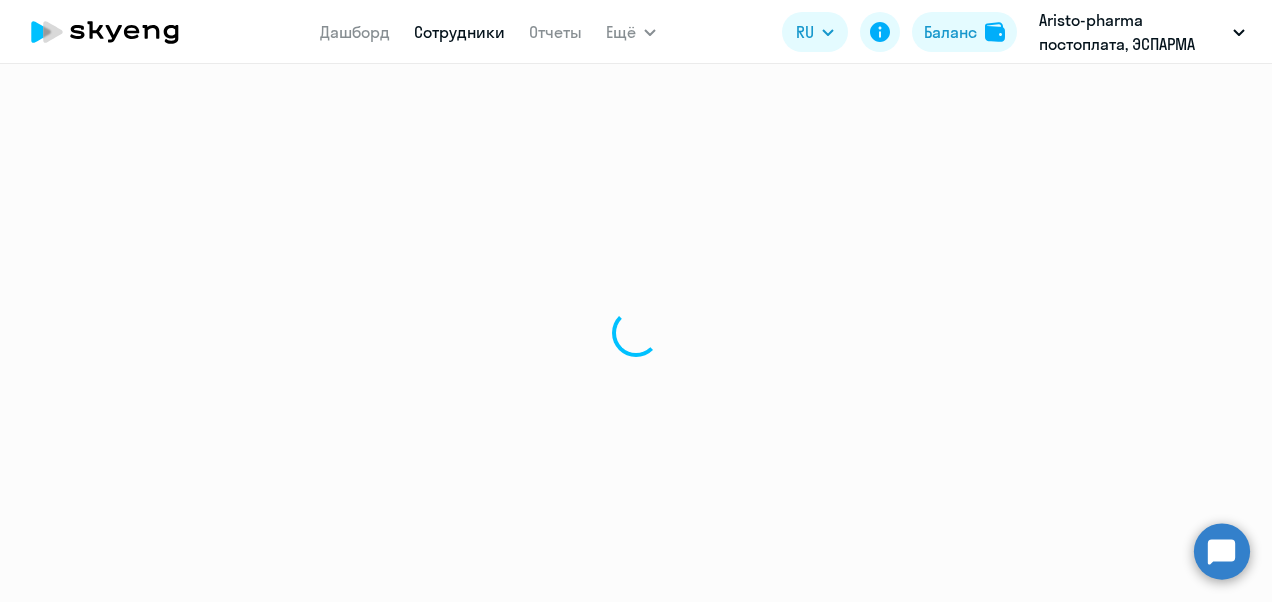 select on "30" 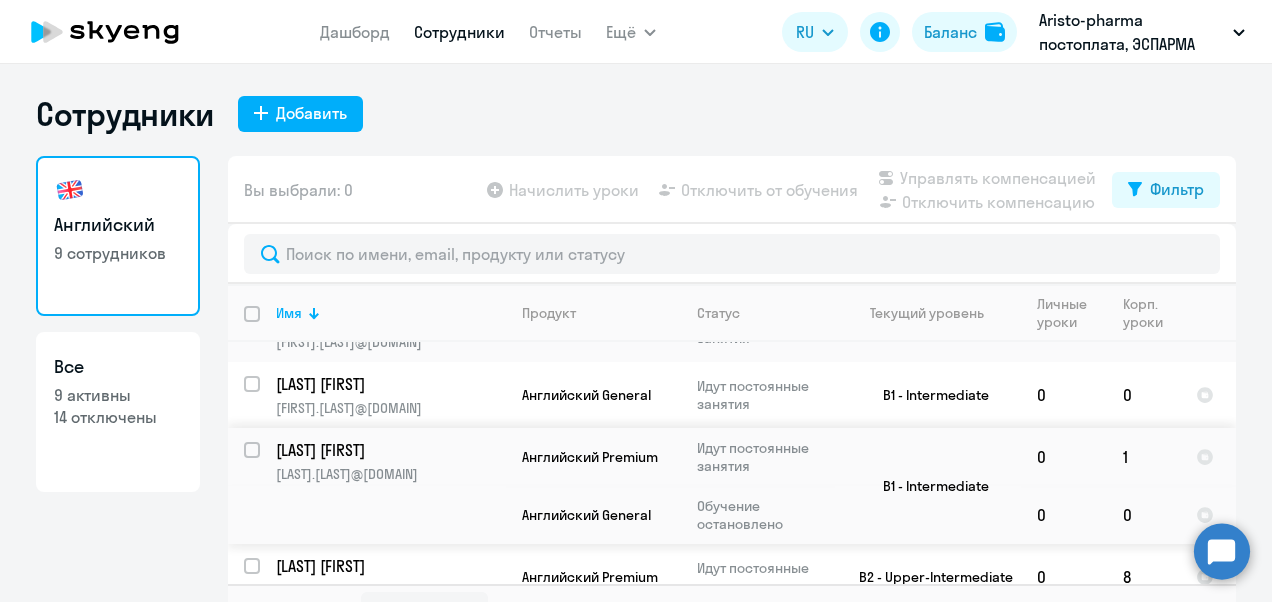 scroll, scrollTop: 200, scrollLeft: 0, axis: vertical 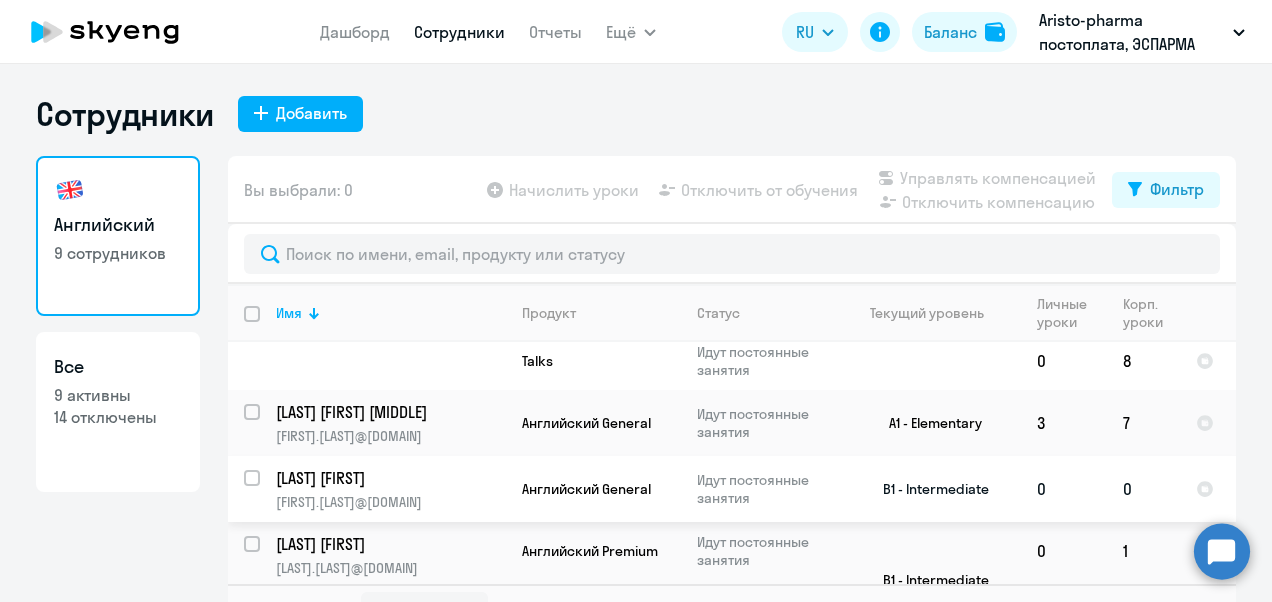click at bounding box center [253, 478] 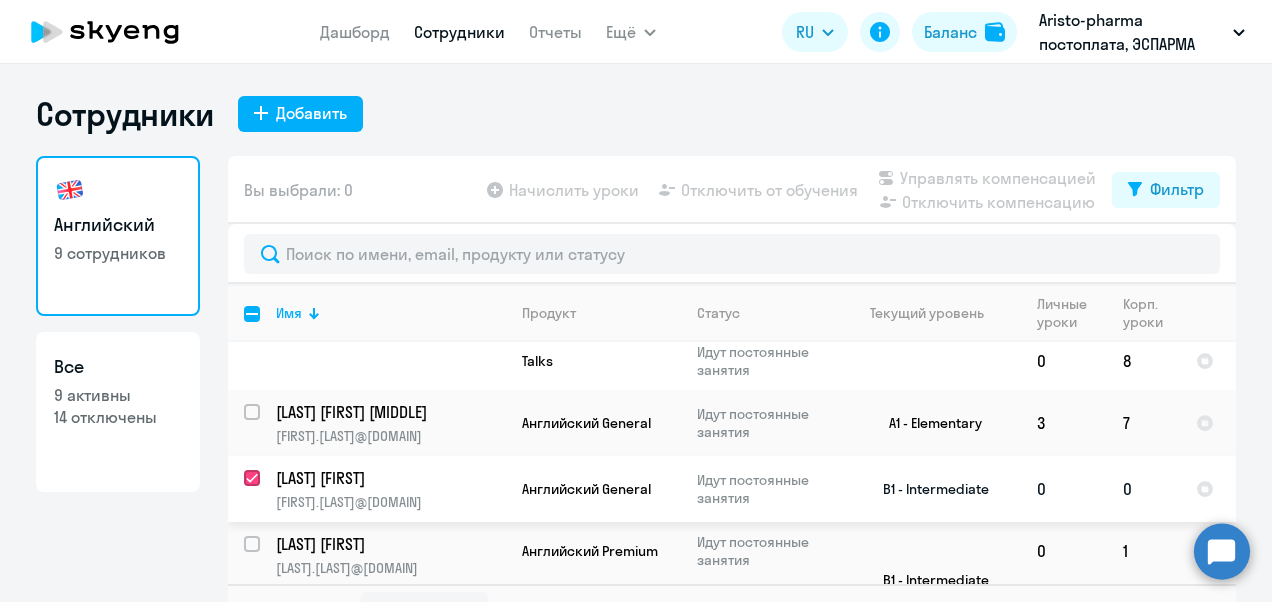 checkbox on "true" 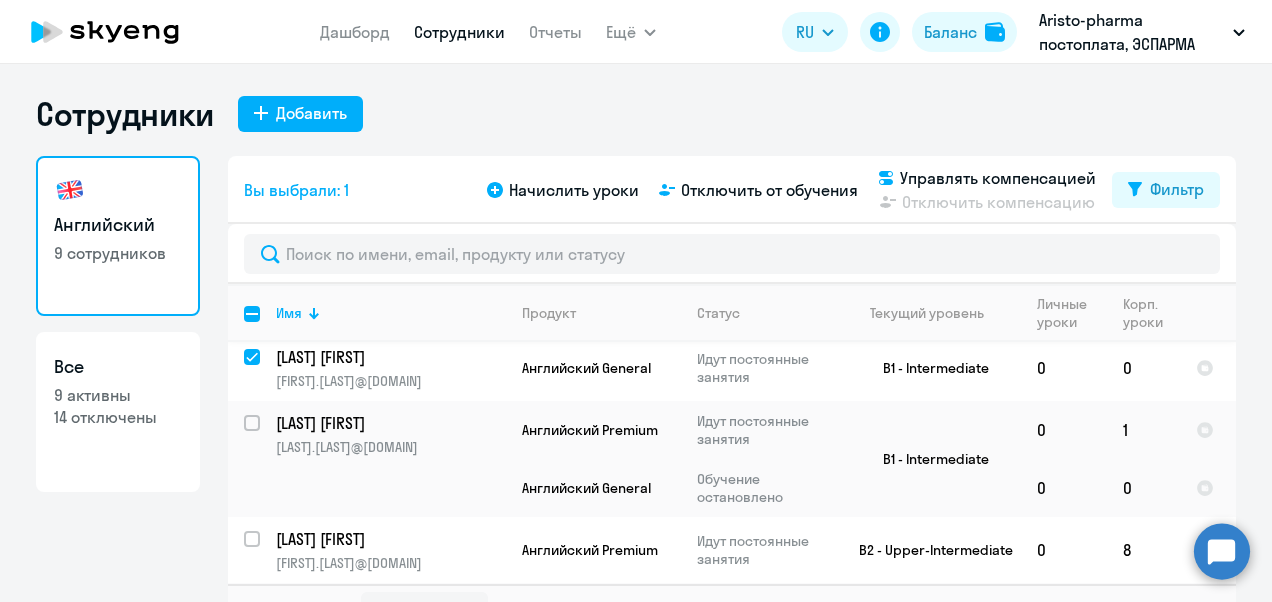 scroll, scrollTop: 459, scrollLeft: 0, axis: vertical 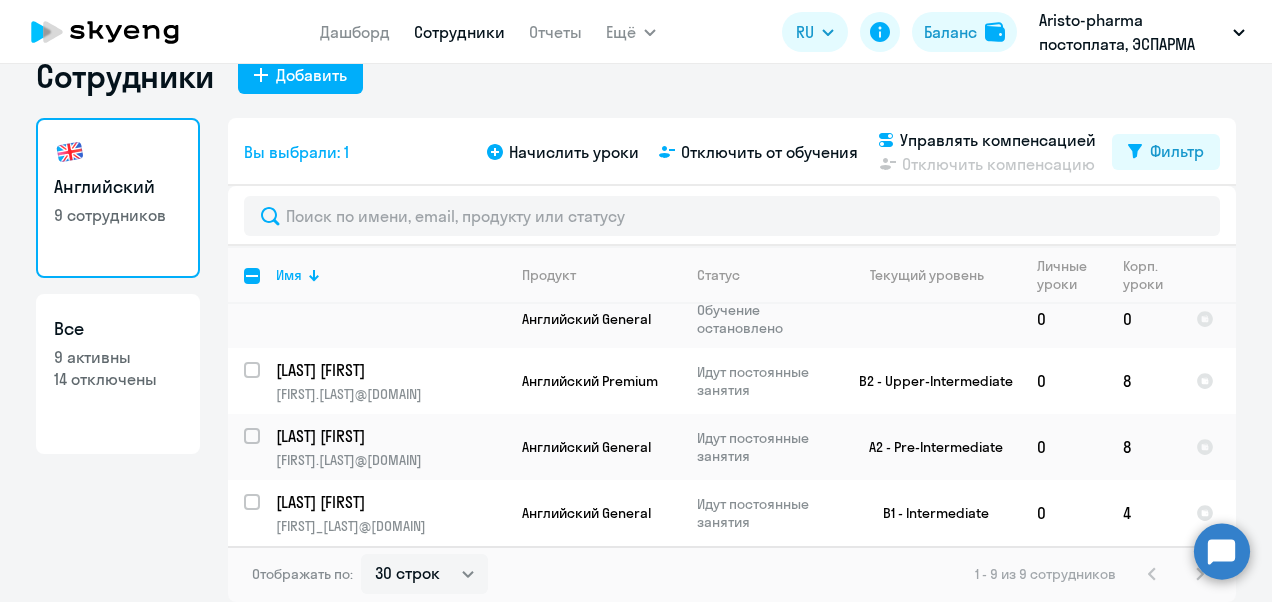 click on "Начислить уроки
Отключить от обучения
Управлять компенсацией
Отключить компенсацию" 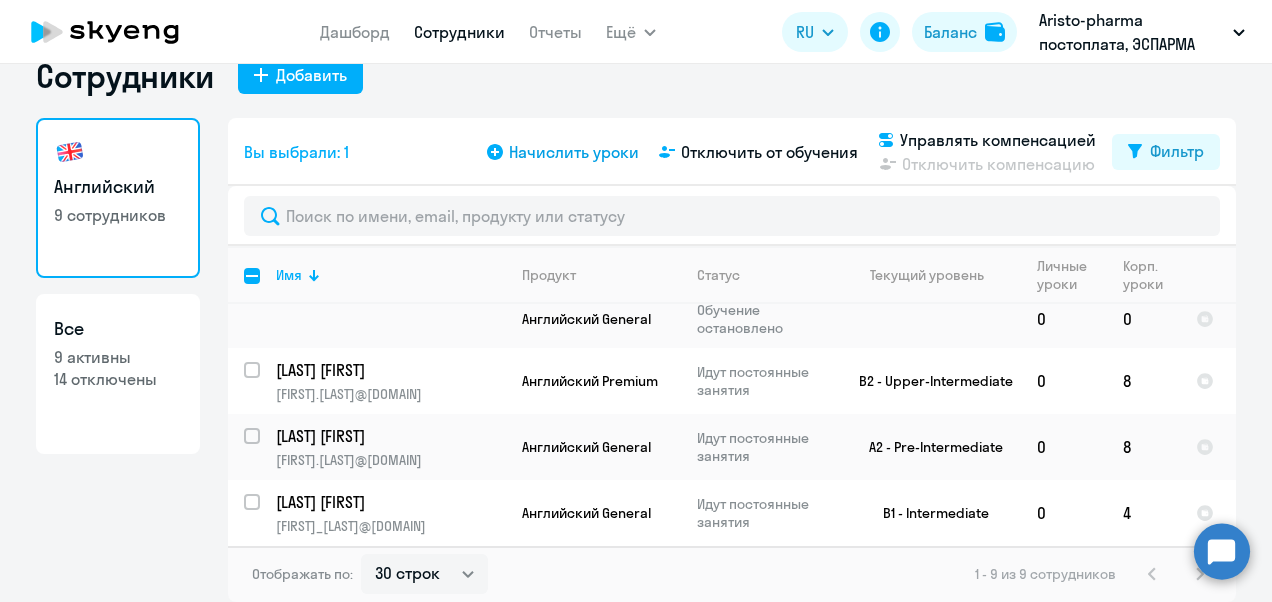 click on "Начислить уроки" 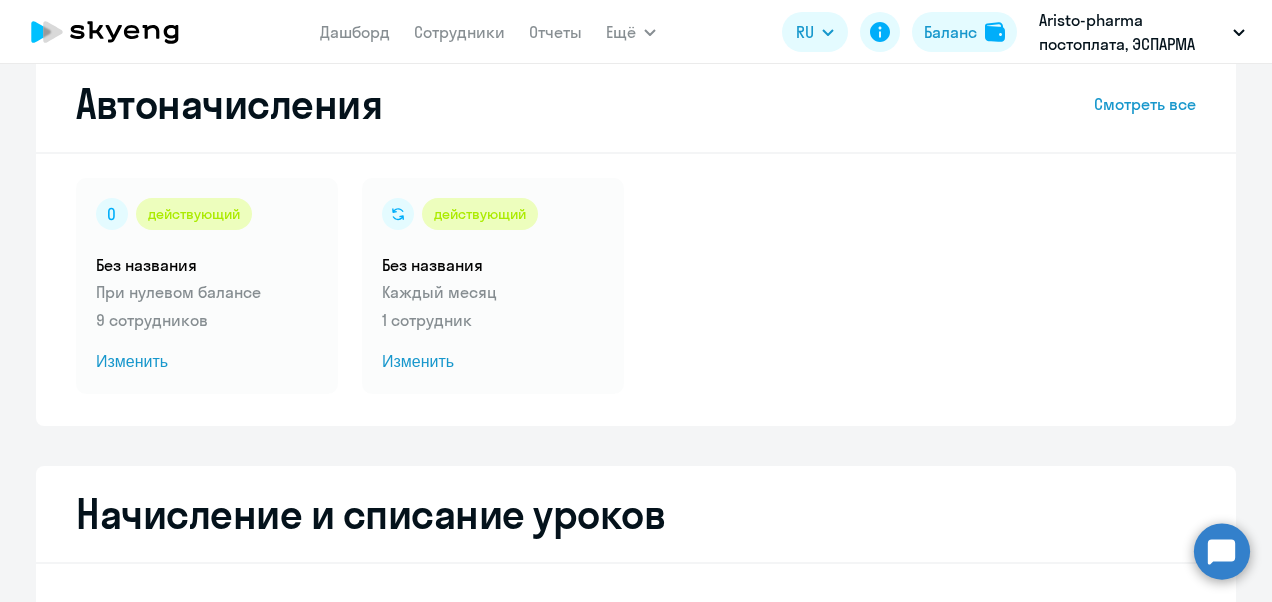 select on "10" 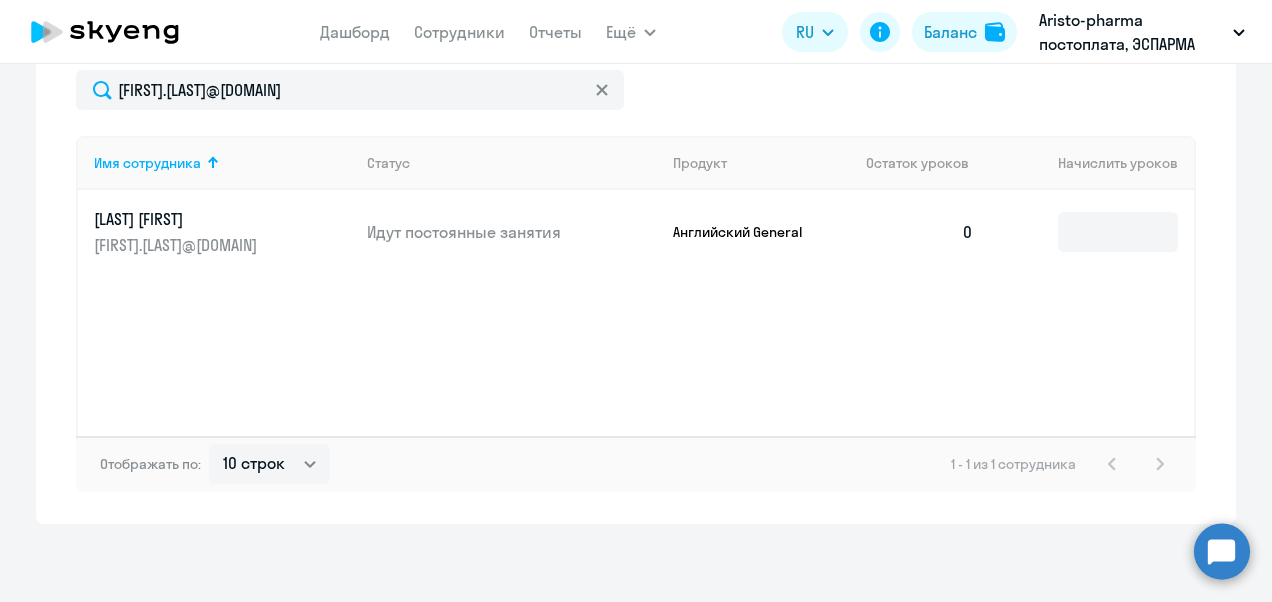 scroll, scrollTop: 772, scrollLeft: 0, axis: vertical 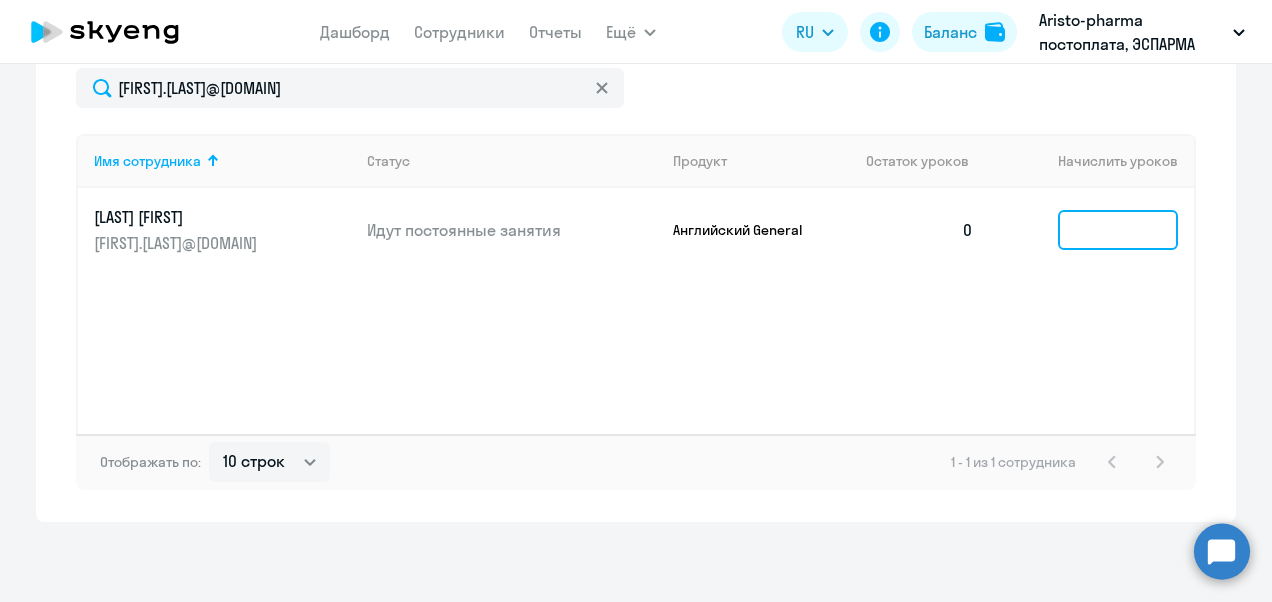 click 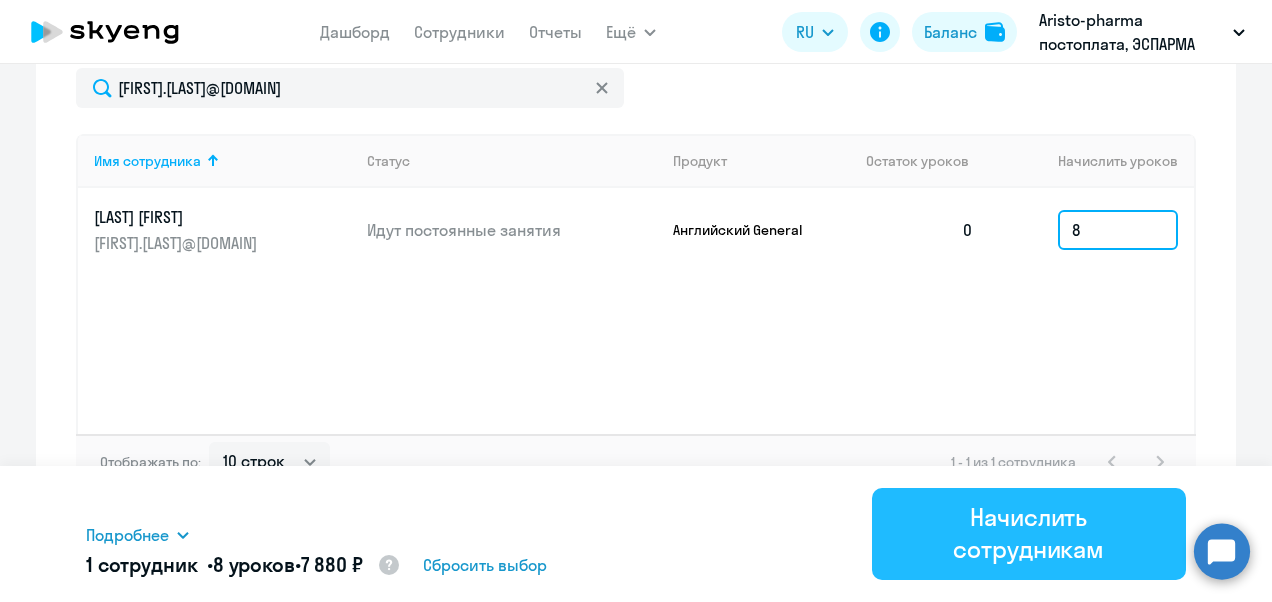 type on "8" 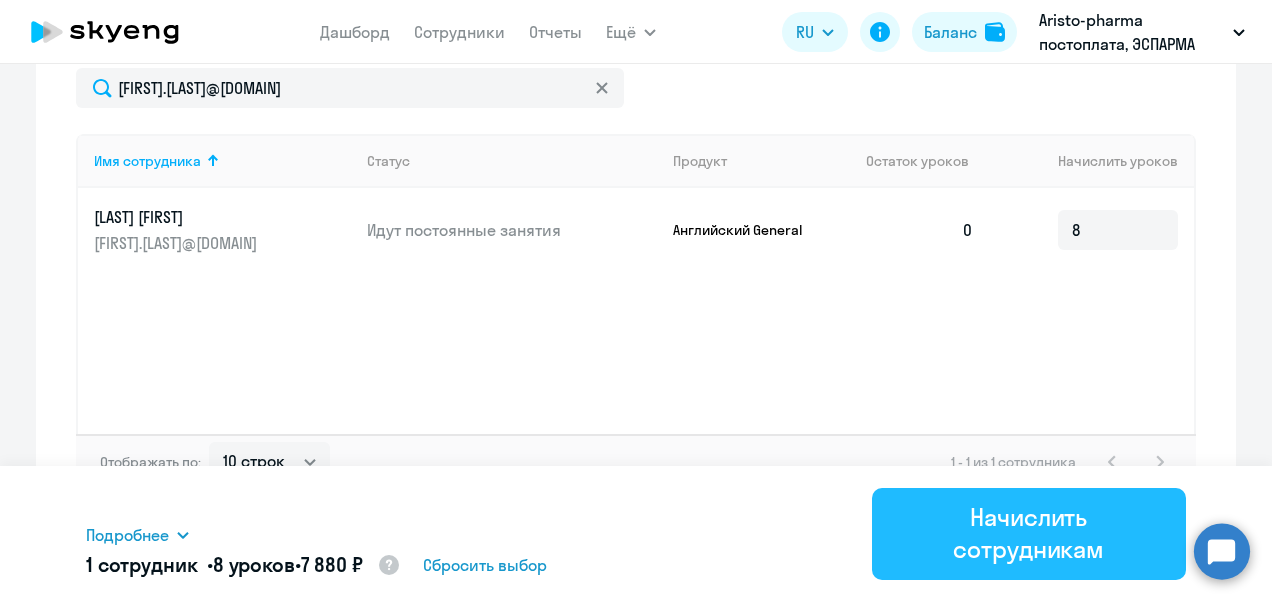 click on "Начислить сотрудникам" at bounding box center (1029, 533) 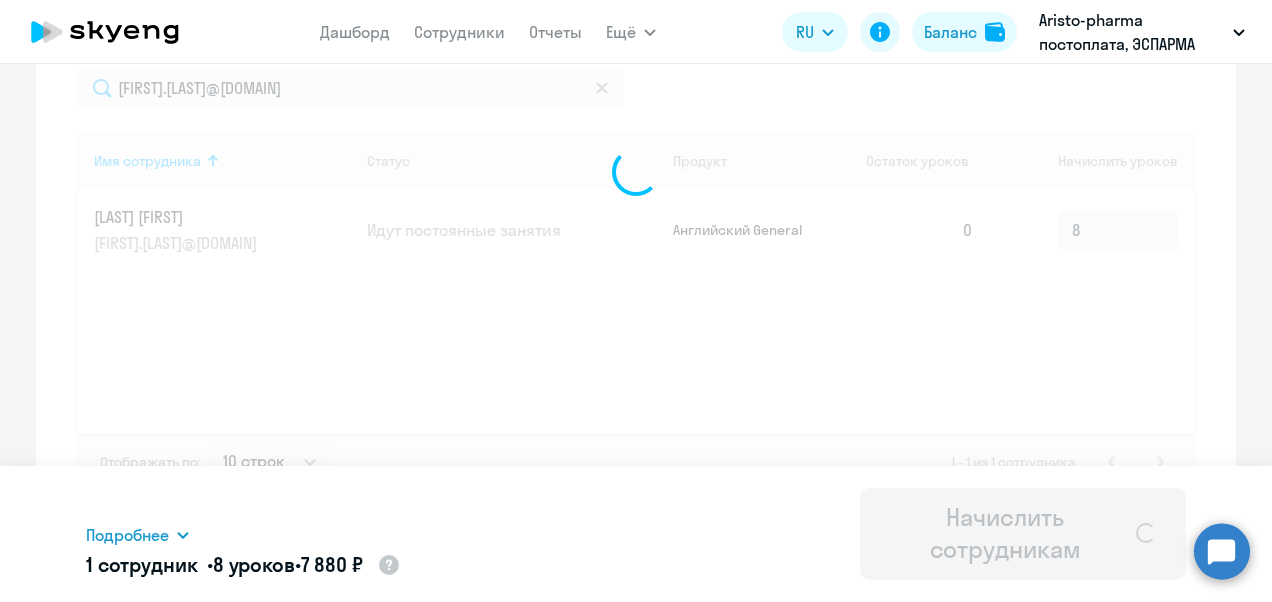 type 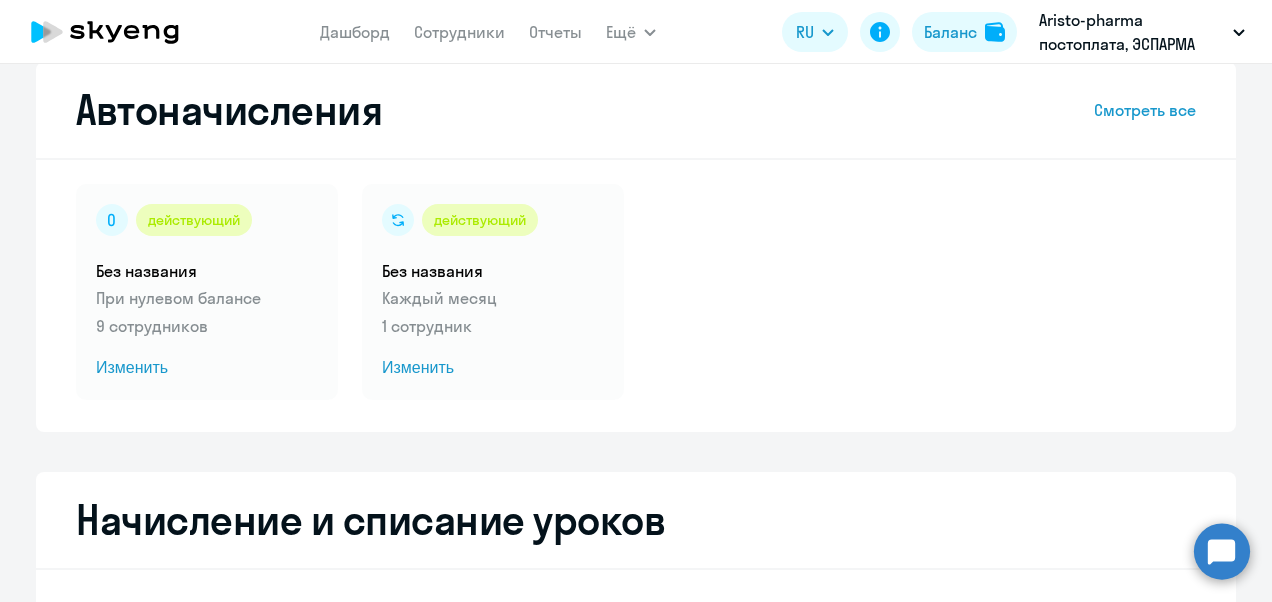 scroll, scrollTop: 0, scrollLeft: 0, axis: both 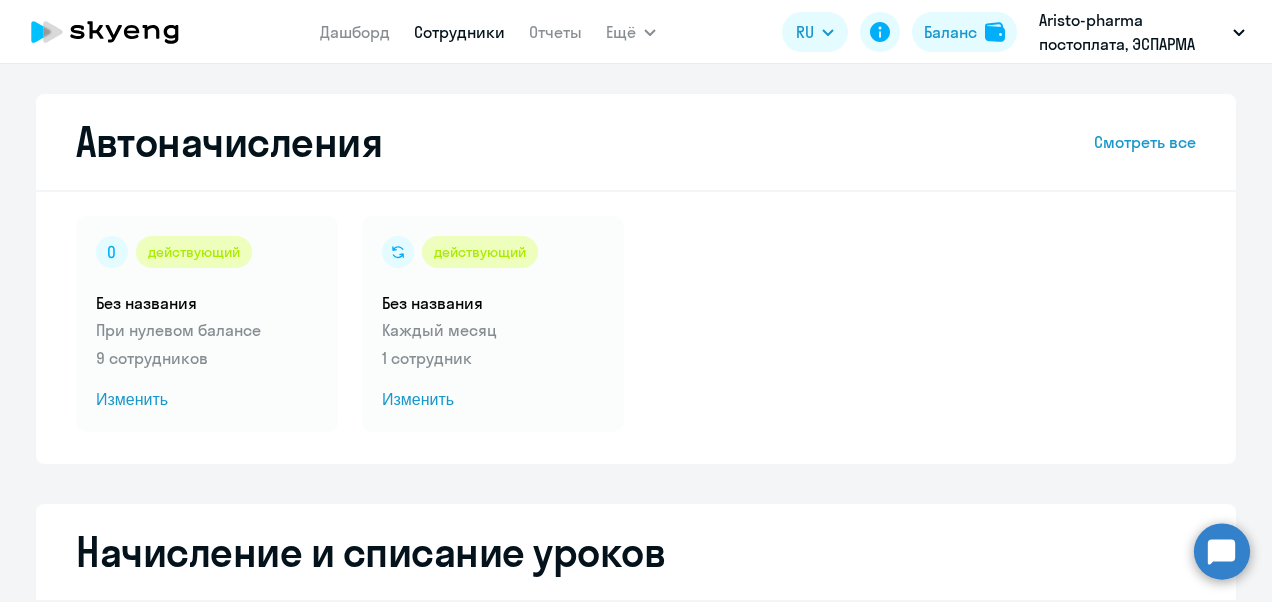 click on "Сотрудники" at bounding box center [459, 32] 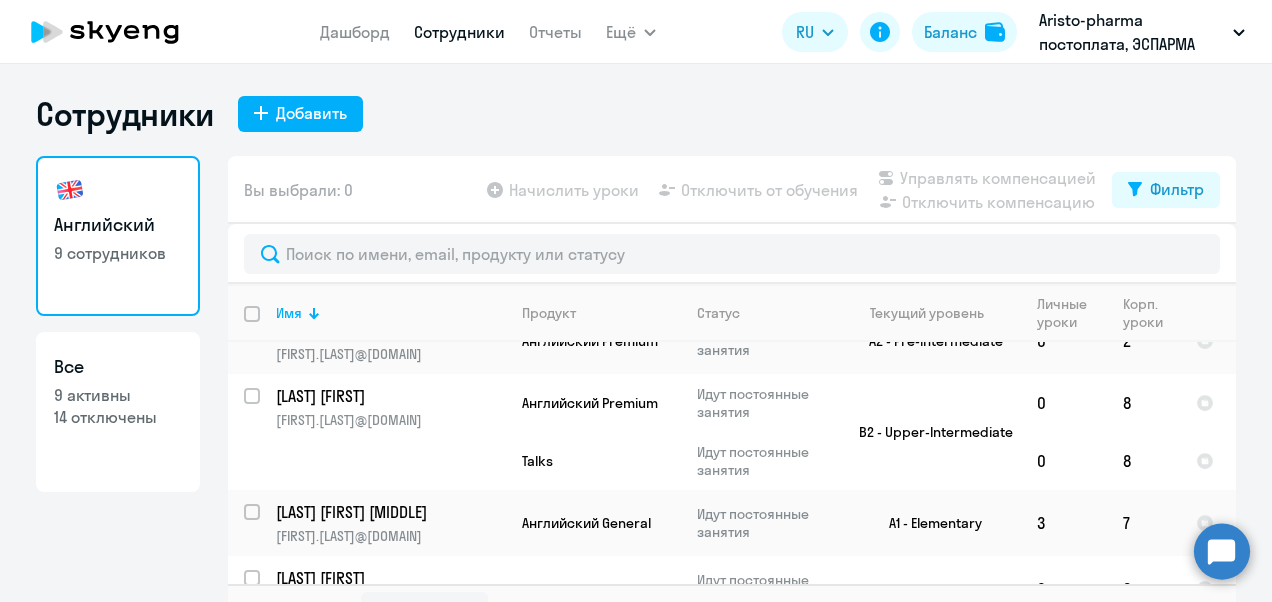 scroll, scrollTop: 0, scrollLeft: 0, axis: both 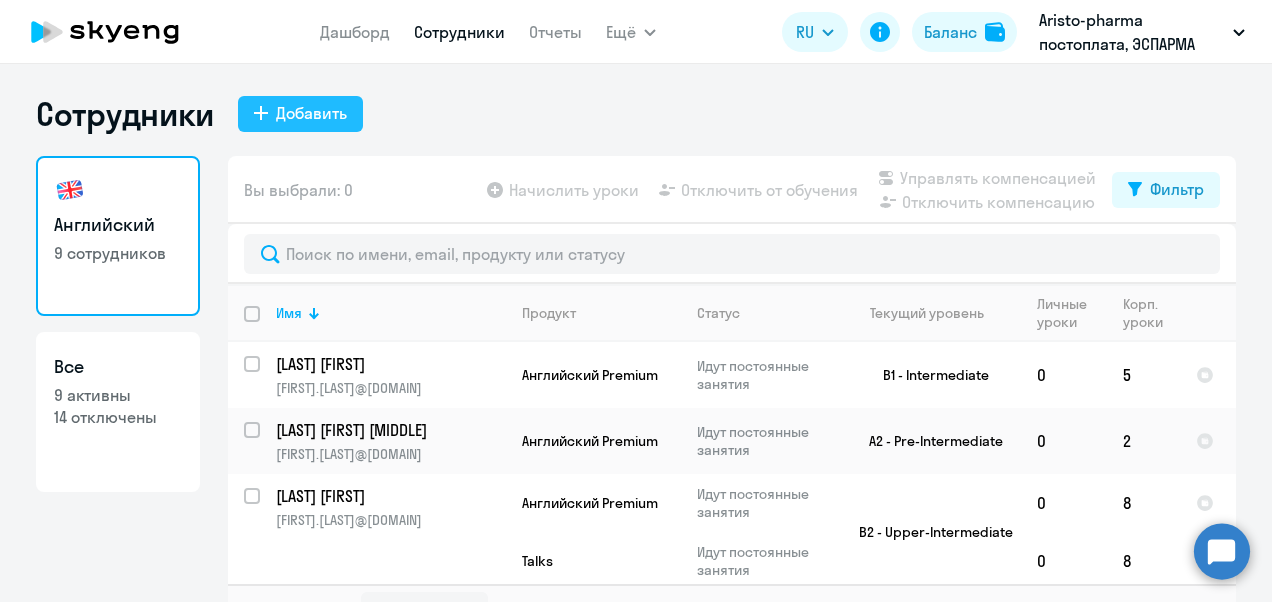 click on "Добавить" 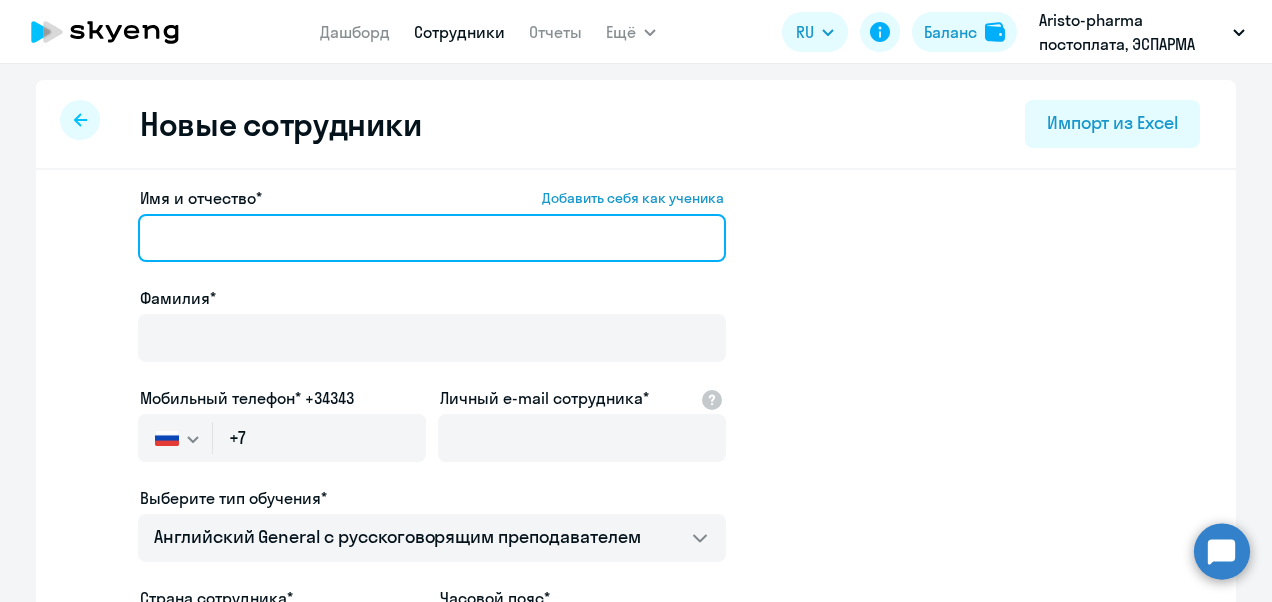 click on "Имя и отчество*  Добавить себя как ученика" at bounding box center [432, 238] 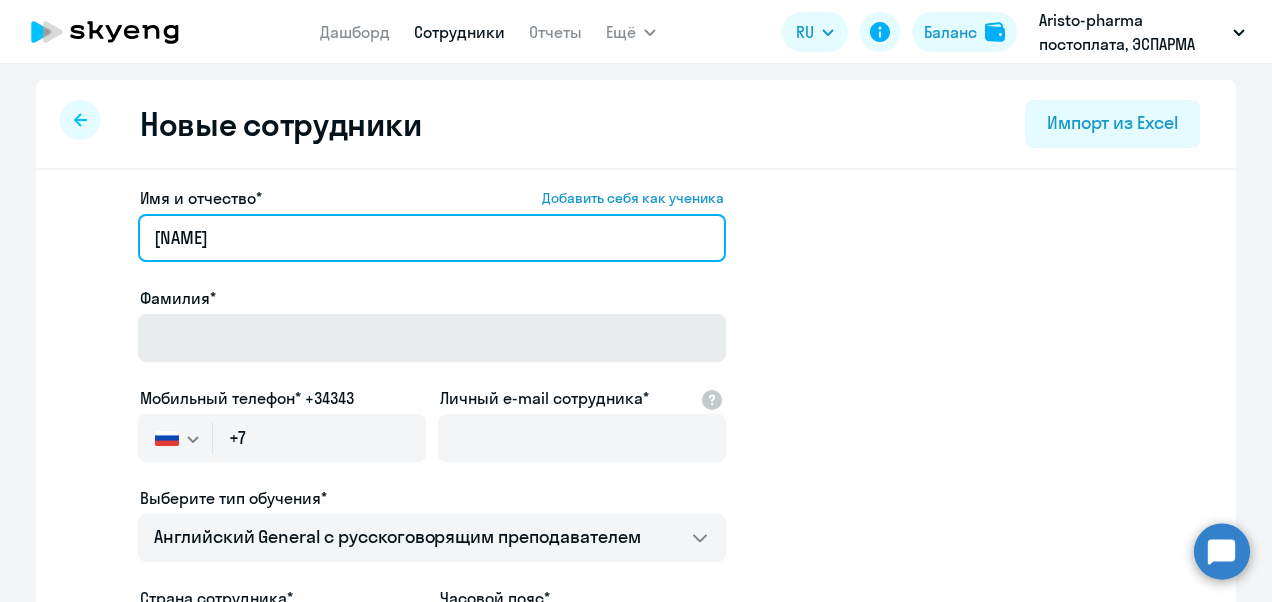 type on "[NAME]" 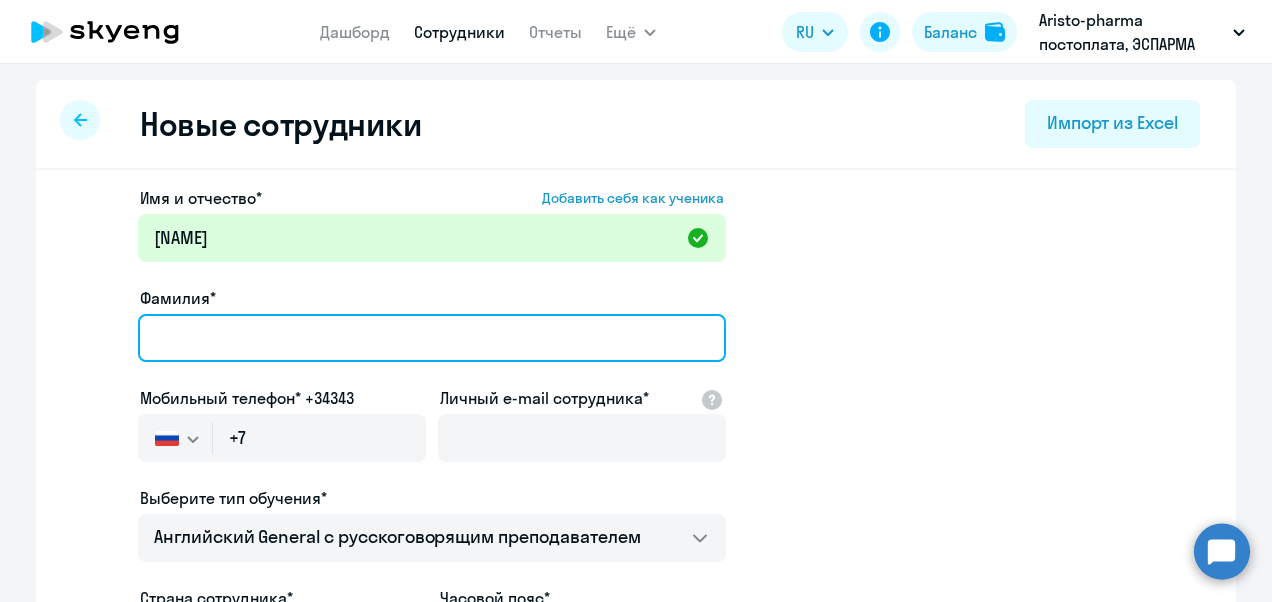 click on "Фамилия*" at bounding box center [432, 338] 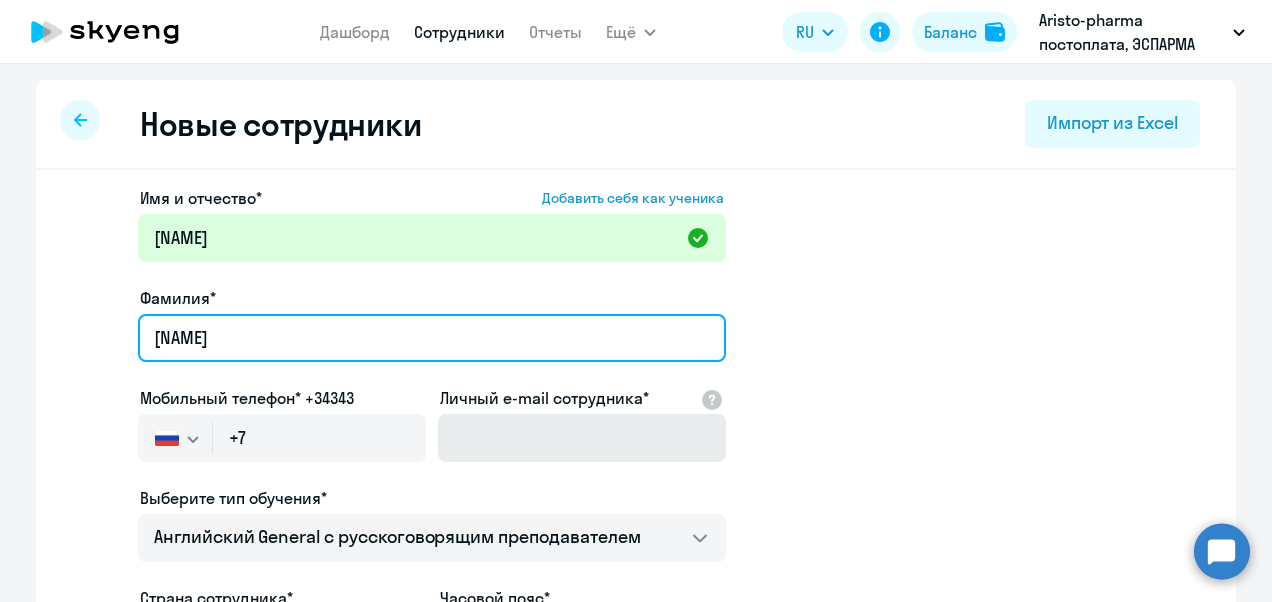 type on "[NAME]" 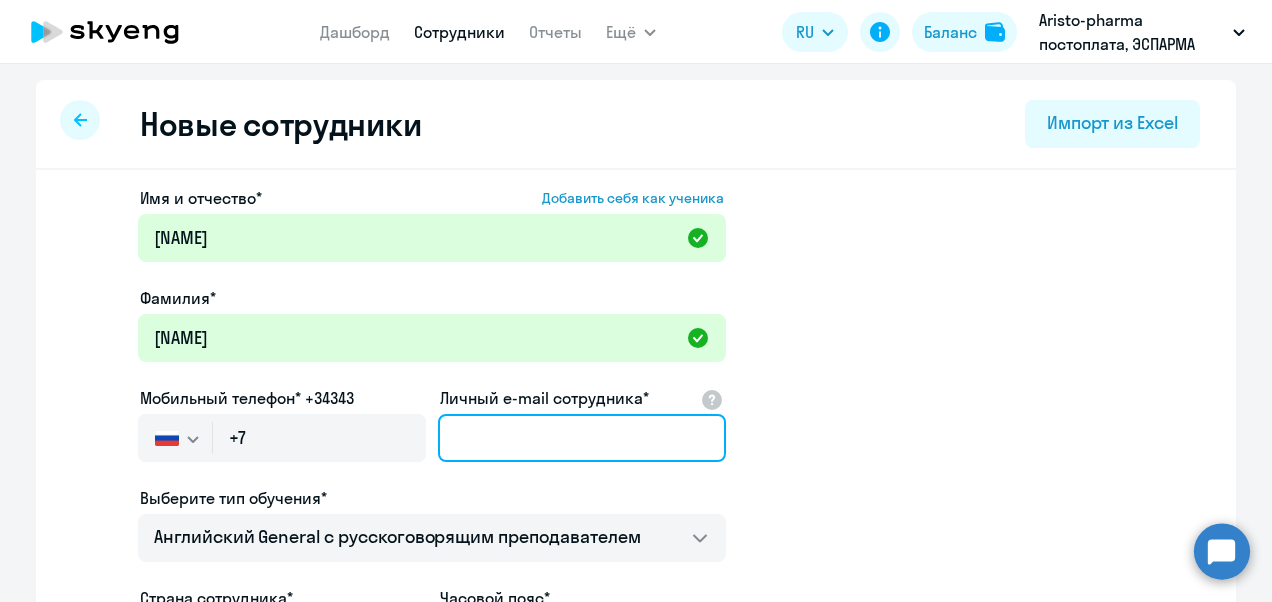 click on "Личный e-mail сотрудника*" at bounding box center (582, 438) 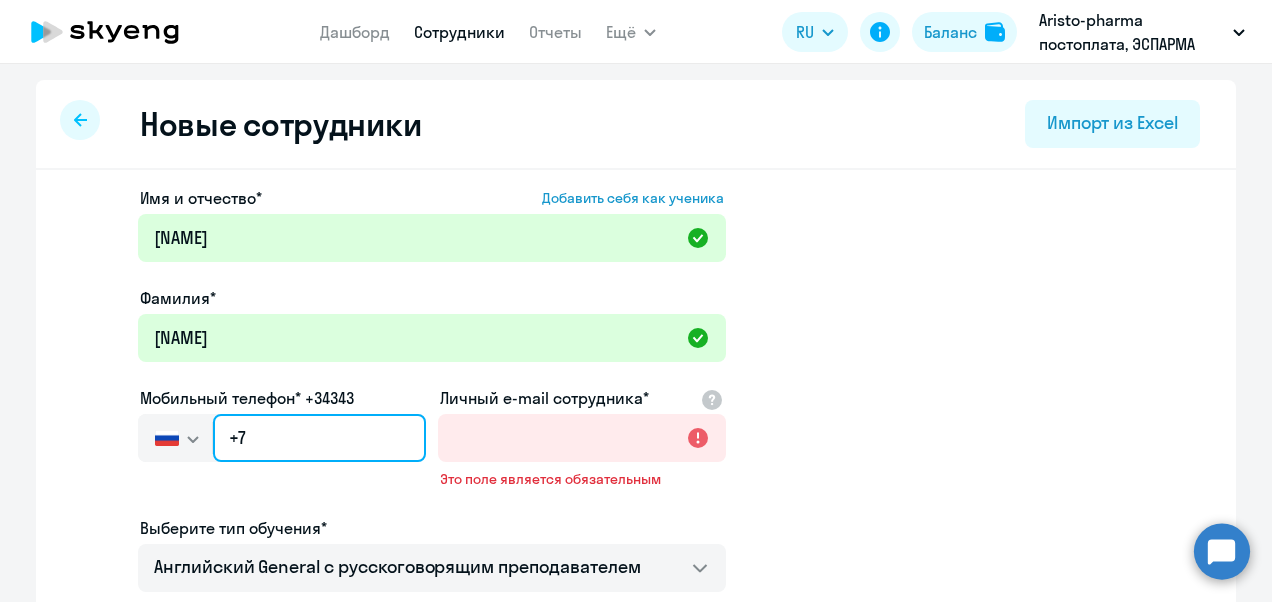 click on "+7" 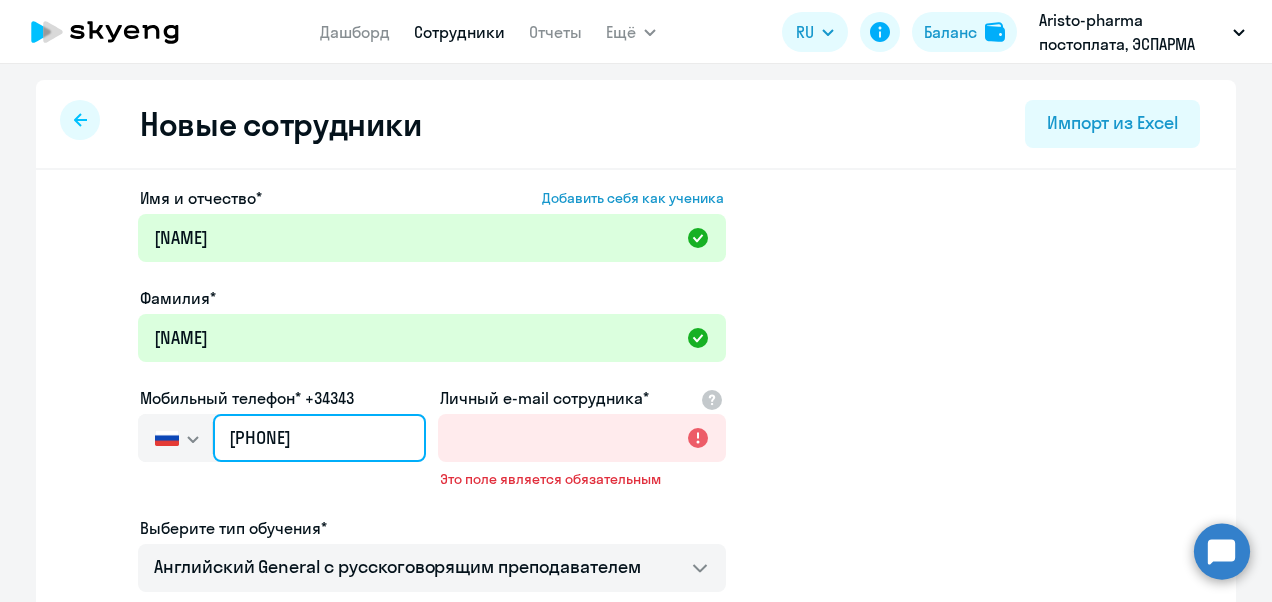 type on "[PHONE]" 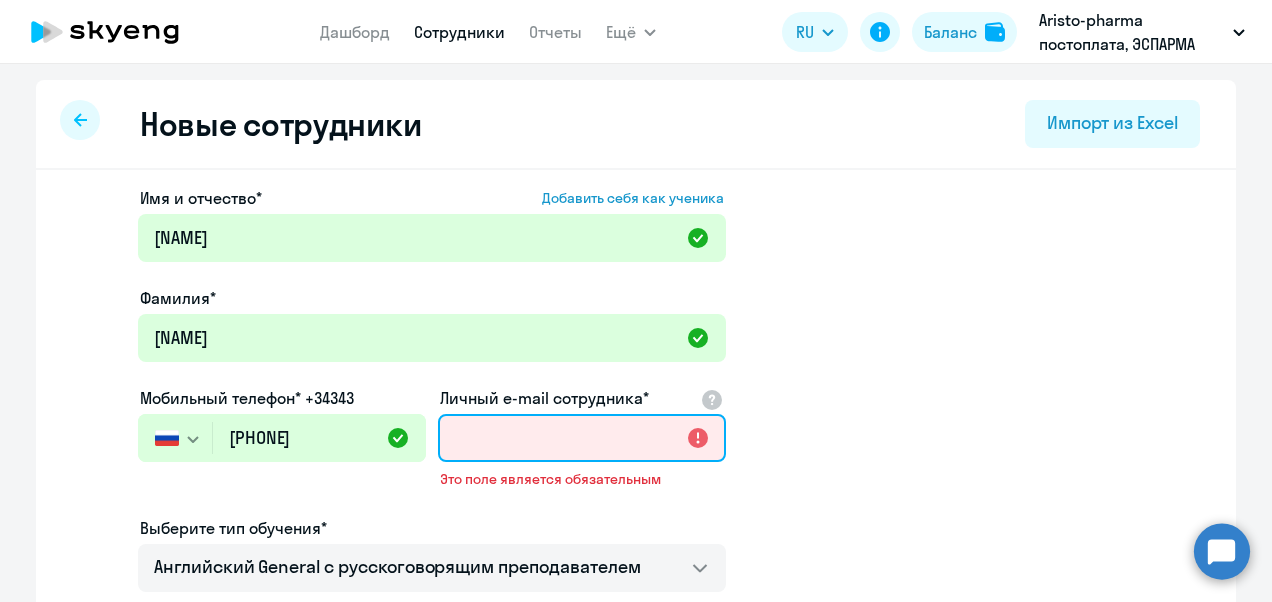 click on "Личный e-mail сотрудника*" at bounding box center [582, 438] 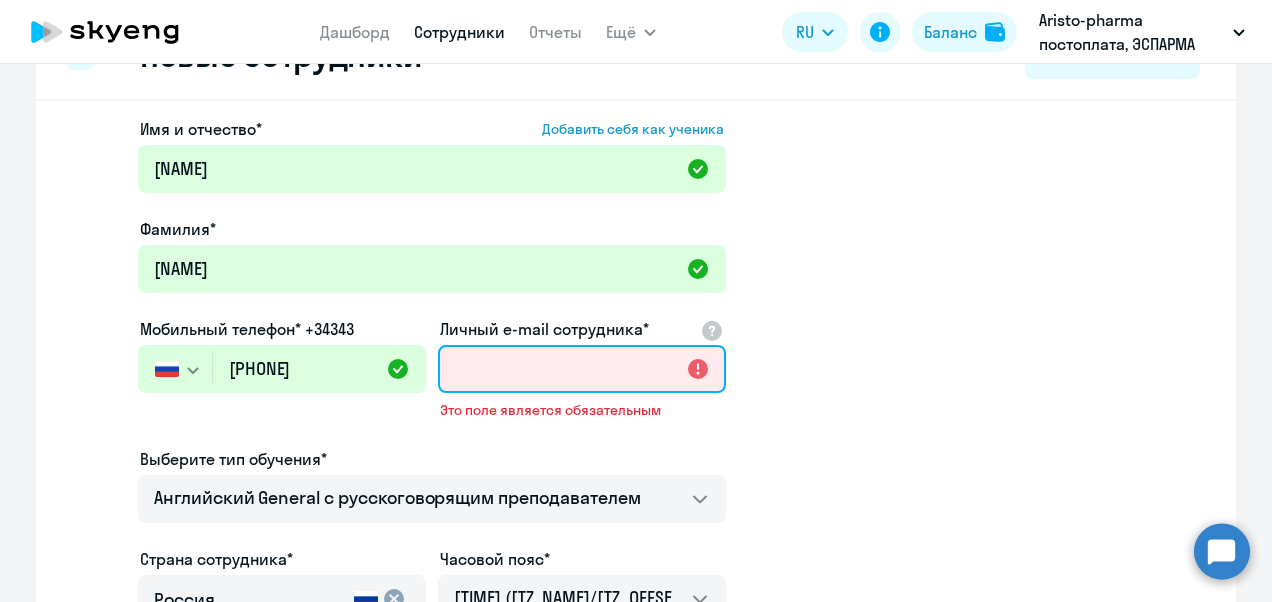 scroll, scrollTop: 100, scrollLeft: 0, axis: vertical 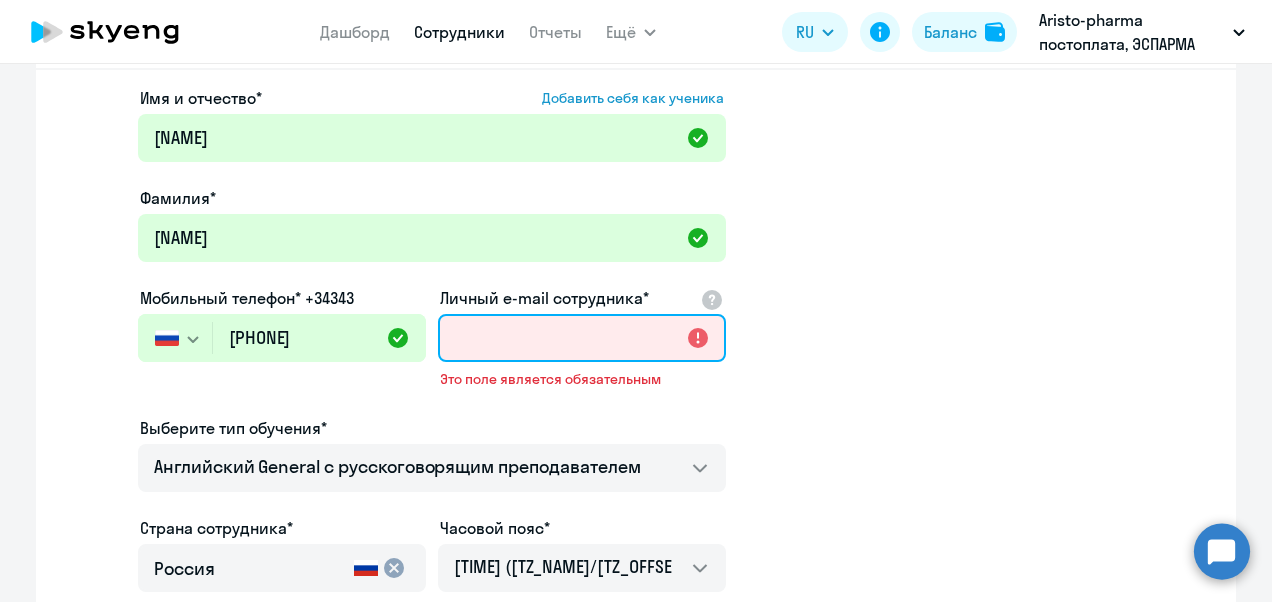 click on "Личный e-mail сотрудника*" at bounding box center (582, 338) 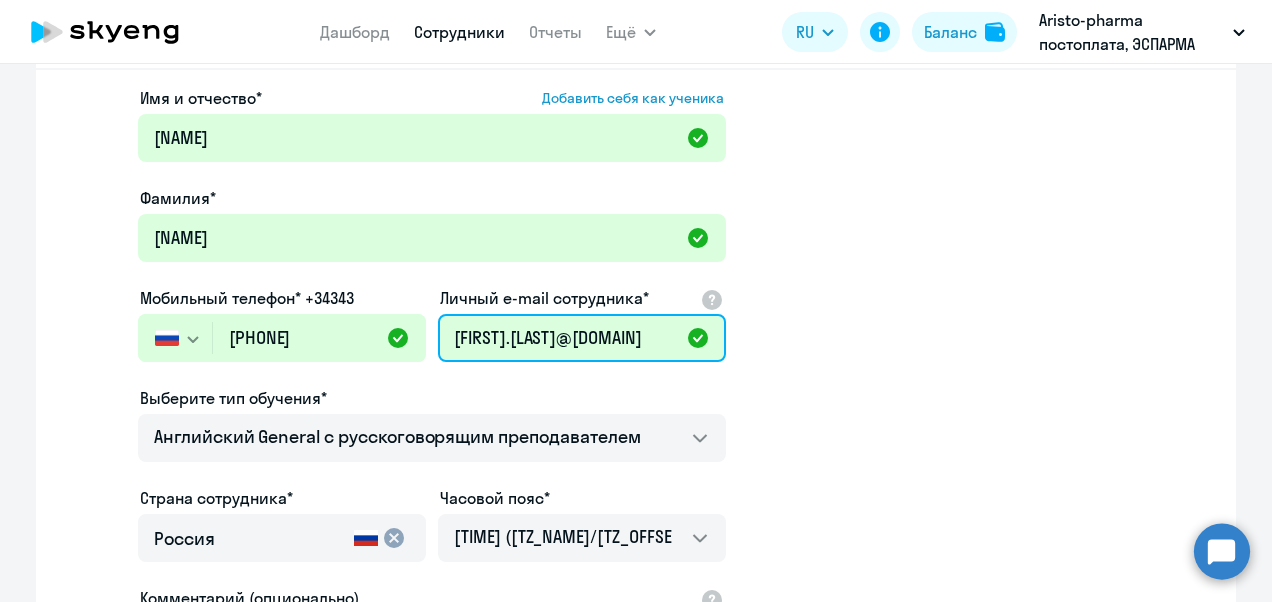 scroll, scrollTop: 0, scrollLeft: 47, axis: horizontal 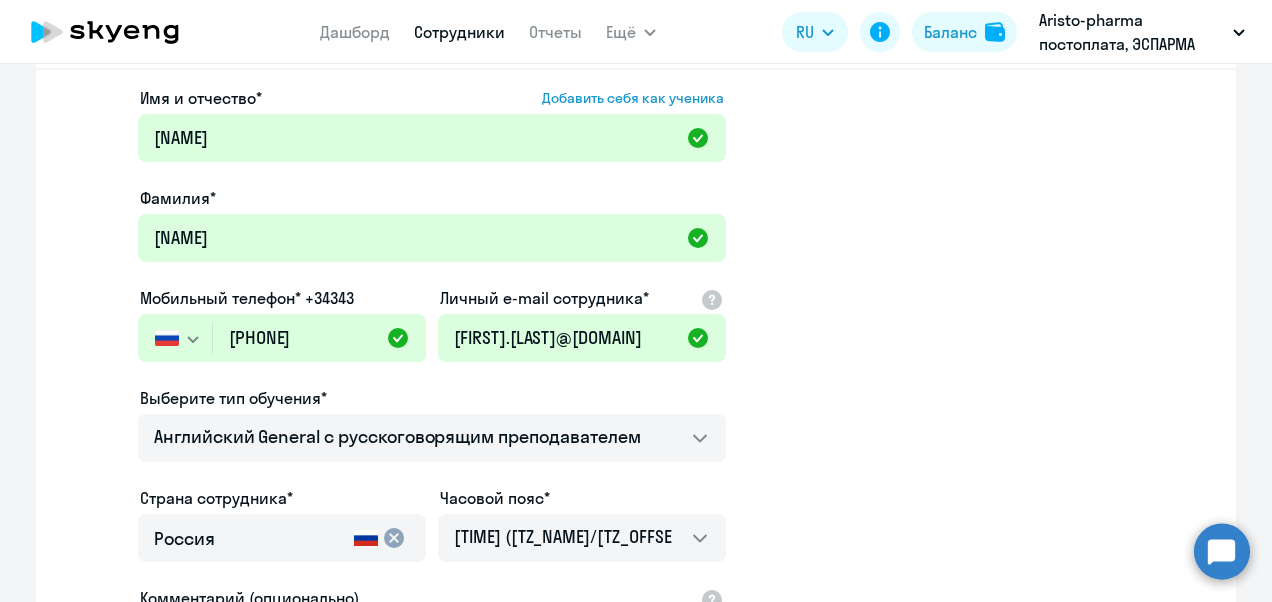 click on "[FIRST] [MIDDLE] [LAST] [PHONE]" 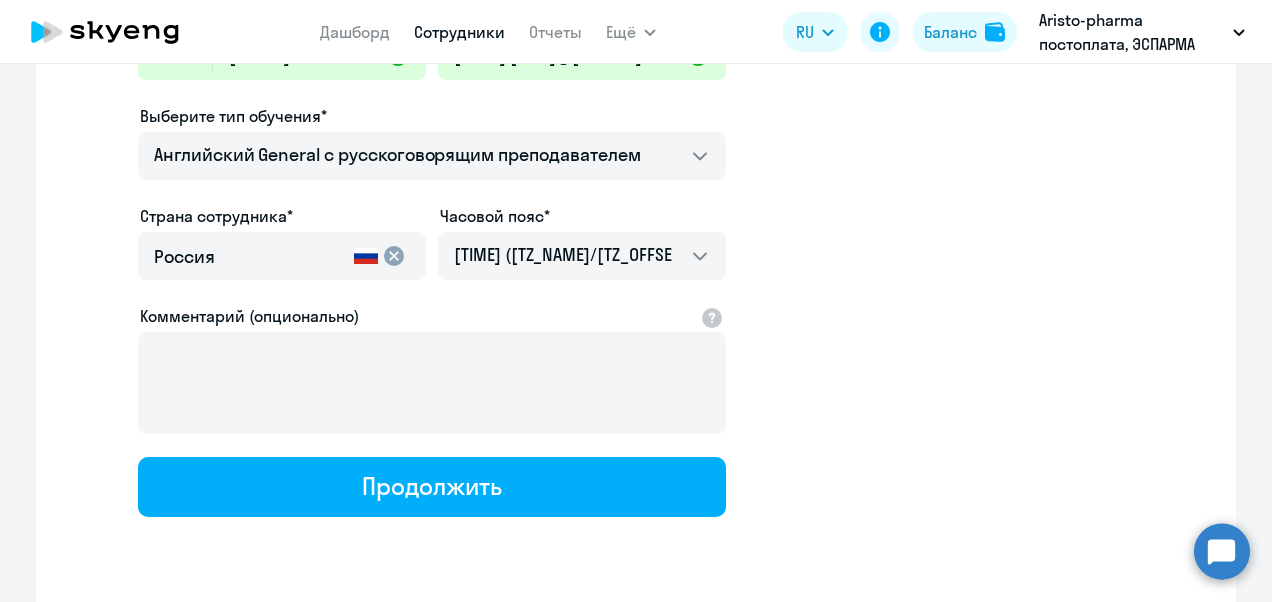 scroll, scrollTop: 400, scrollLeft: 0, axis: vertical 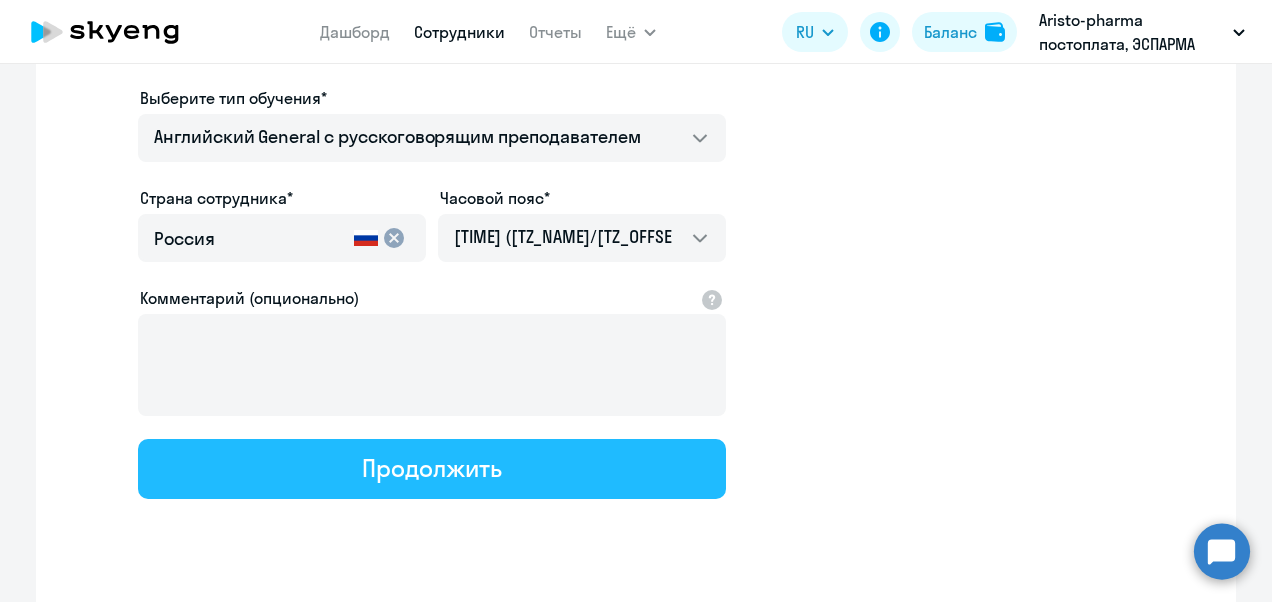 click on "Продолжить" 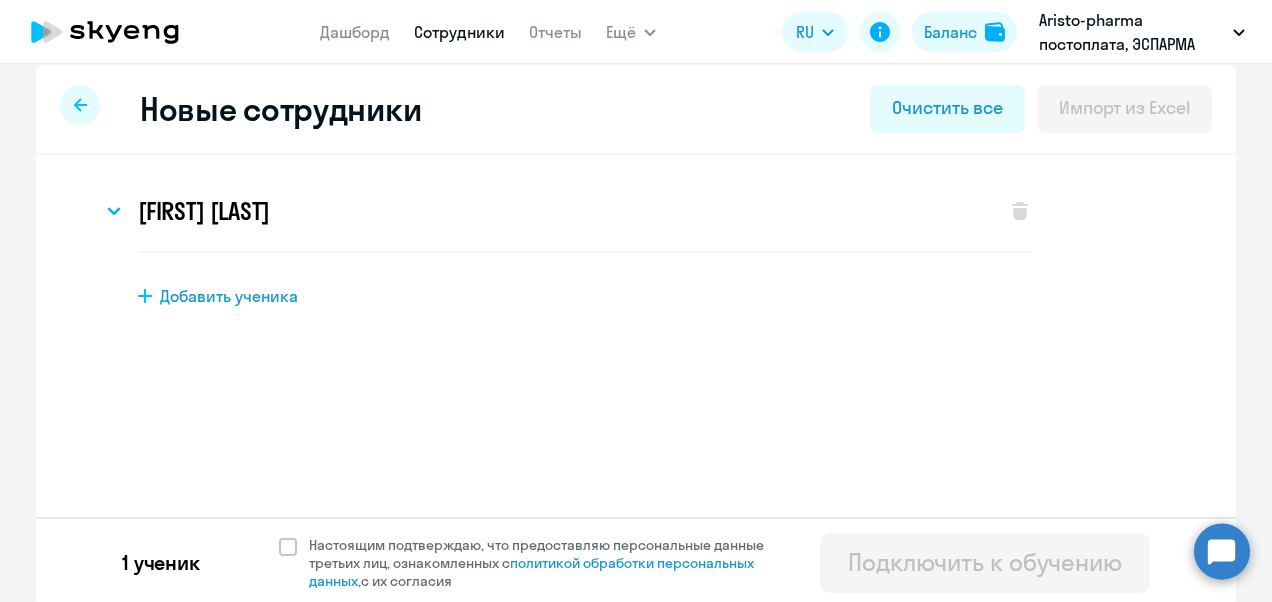 scroll, scrollTop: 20, scrollLeft: 0, axis: vertical 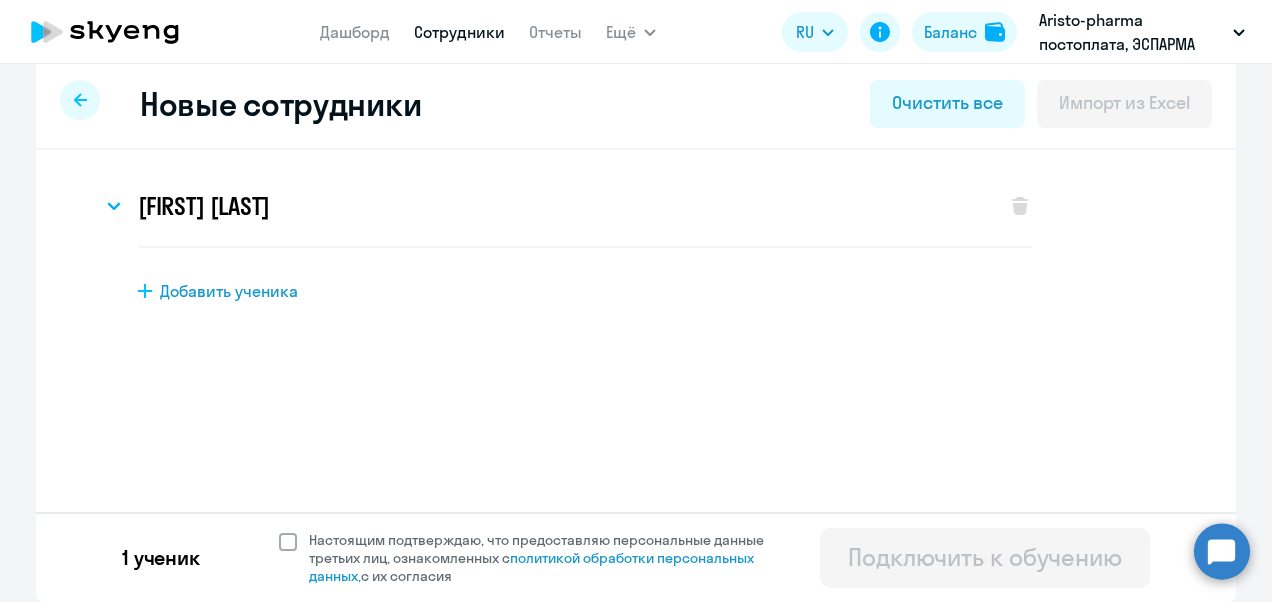 click on "Настоящим подтверждаю, что предоставляю персональные данные третьих лиц, ознакомленных с   политикой обработки персональных данных,   с их согласия" 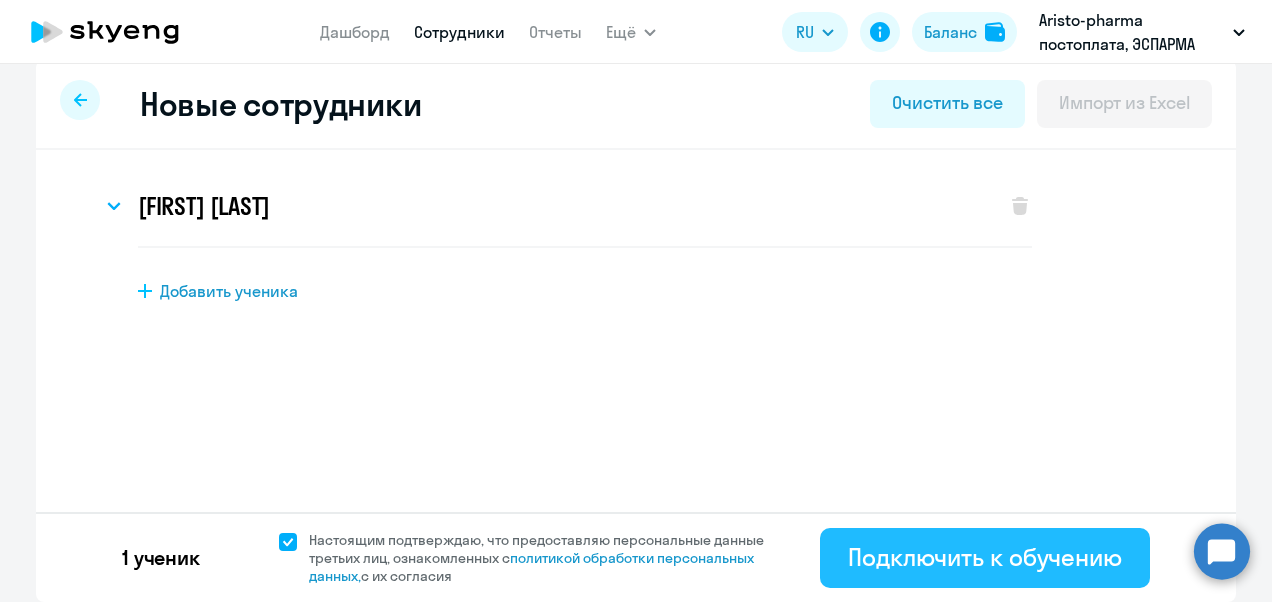 click on "Подключить к обучению" 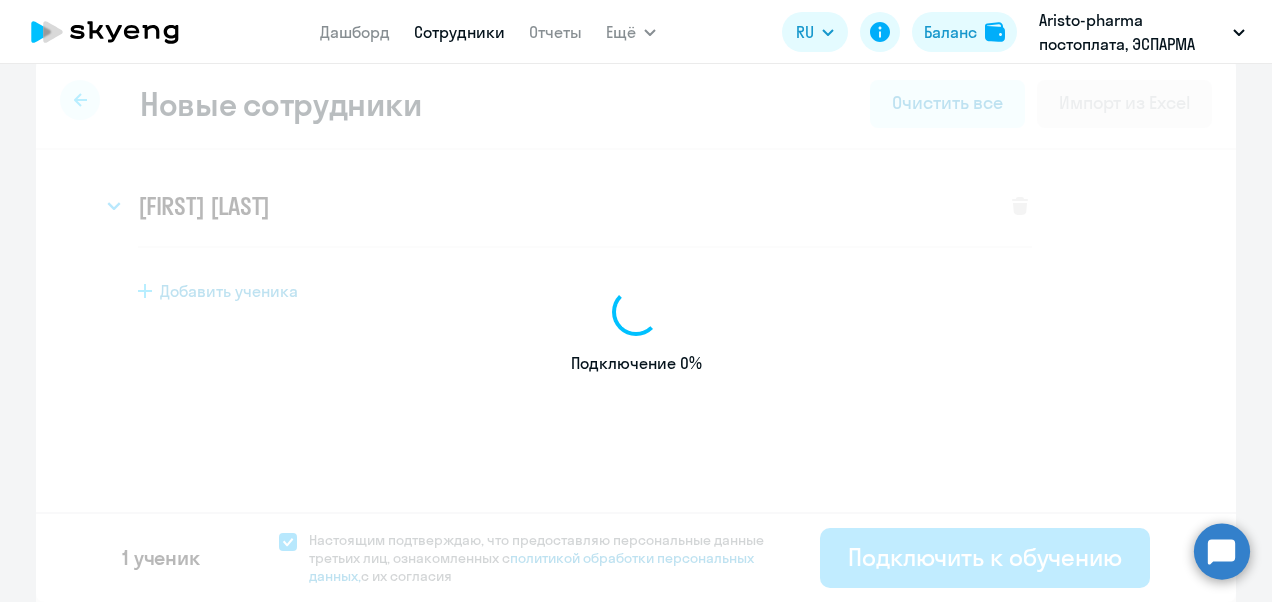 select on "english_adult_not_native_speaker" 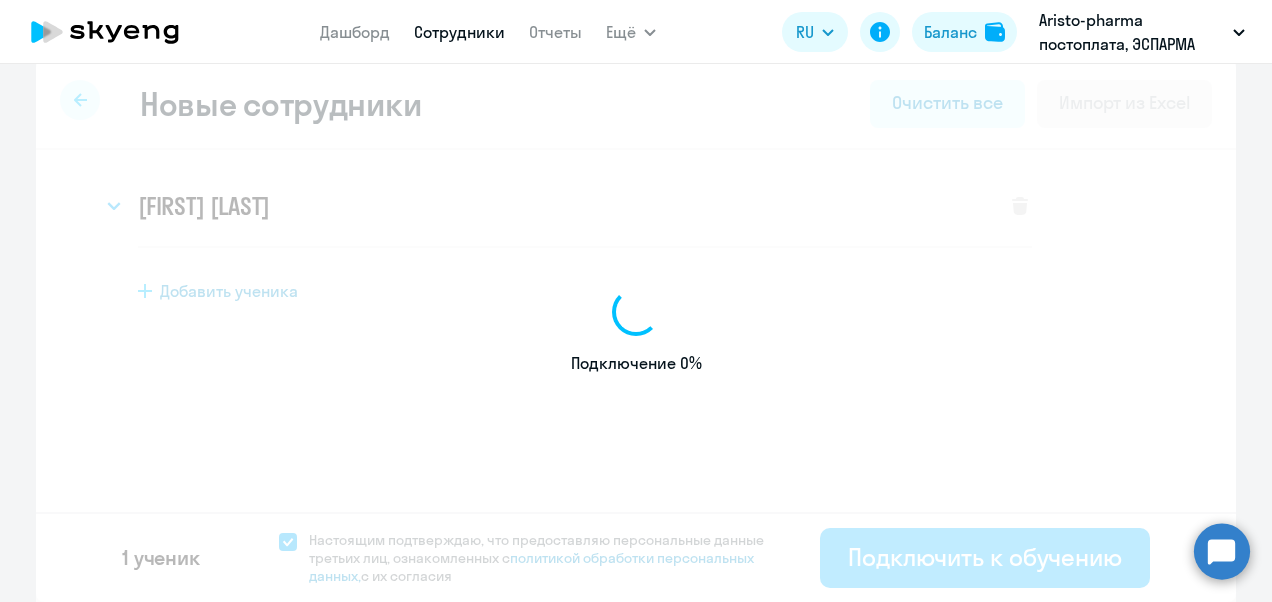 select on "3" 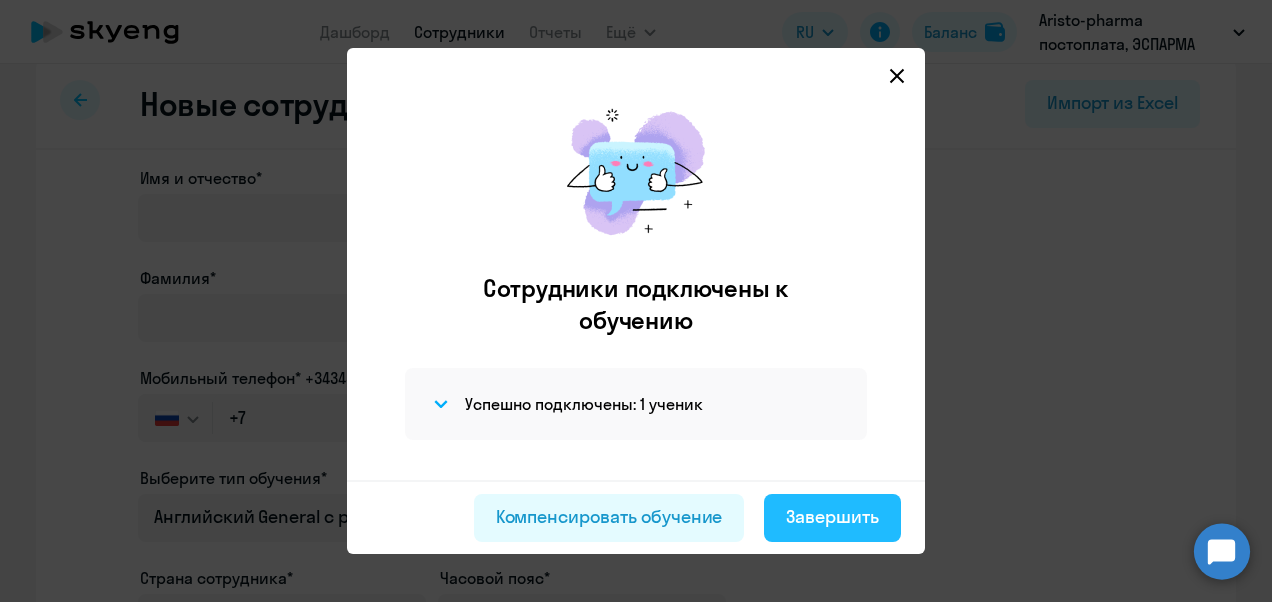 click on "Завершить" at bounding box center [832, 517] 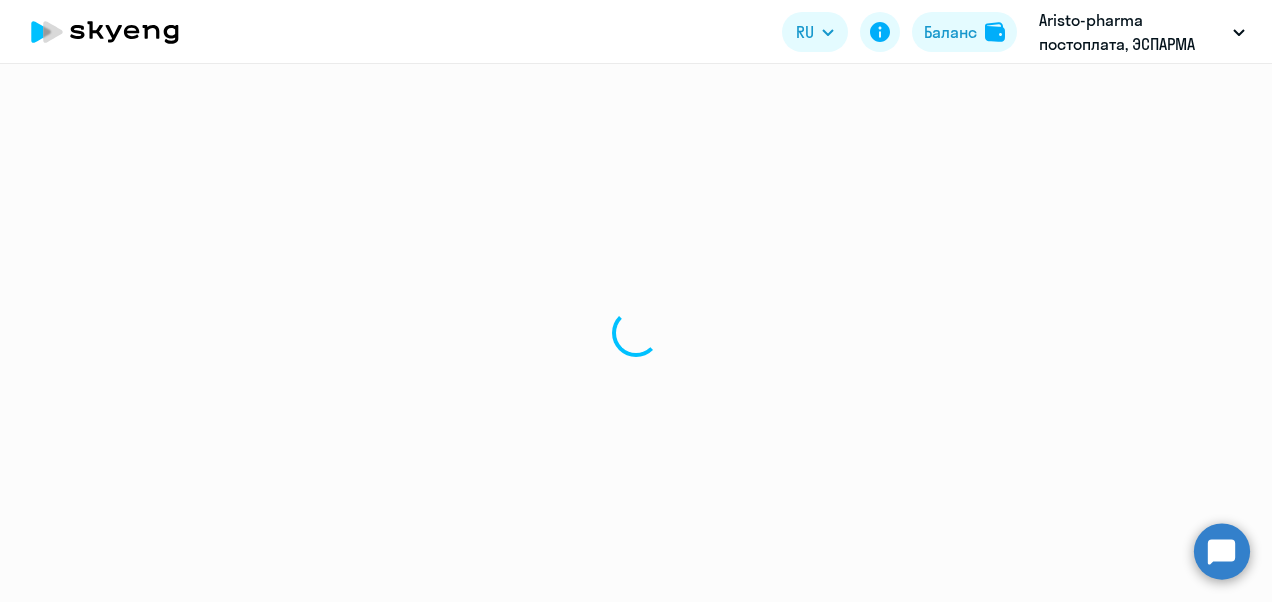 scroll, scrollTop: 0, scrollLeft: 0, axis: both 